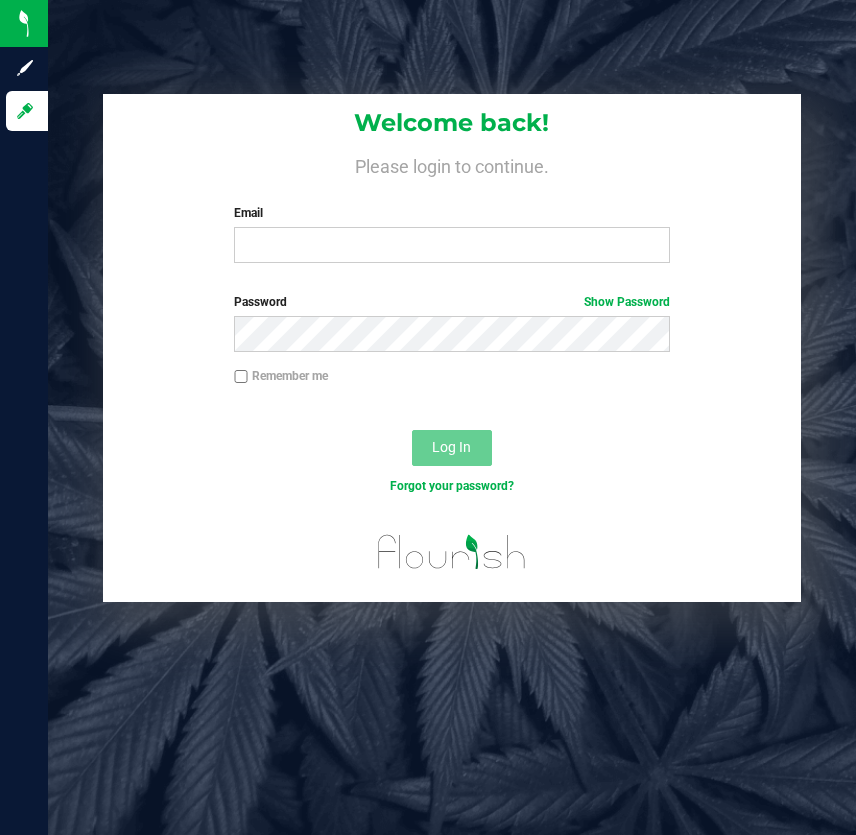 scroll, scrollTop: 0, scrollLeft: 0, axis: both 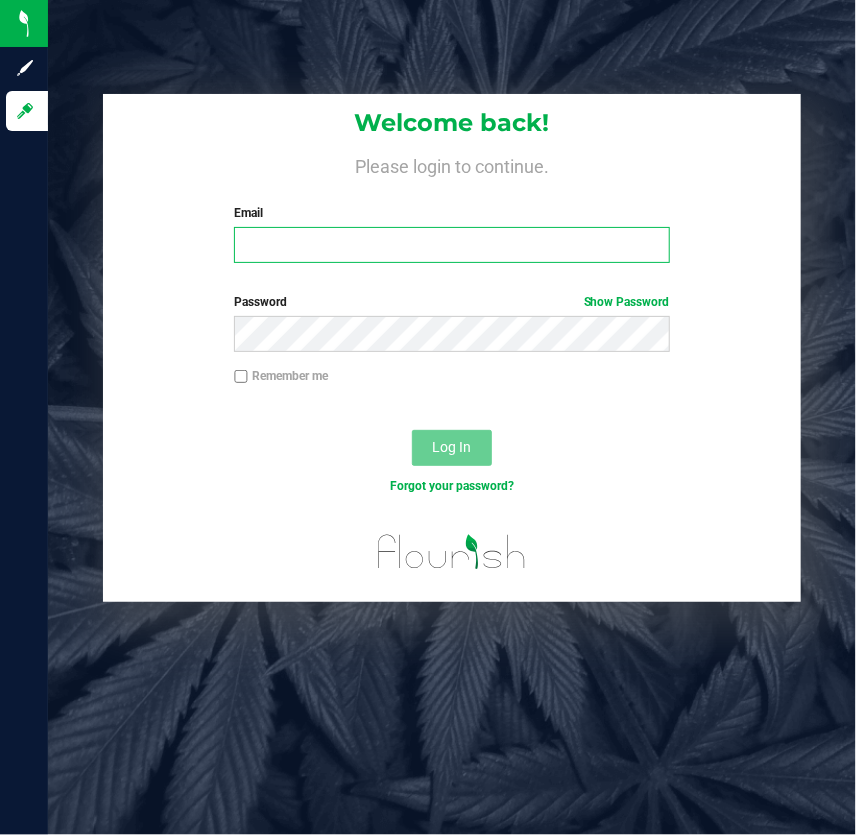 click on "Email" at bounding box center [452, 245] 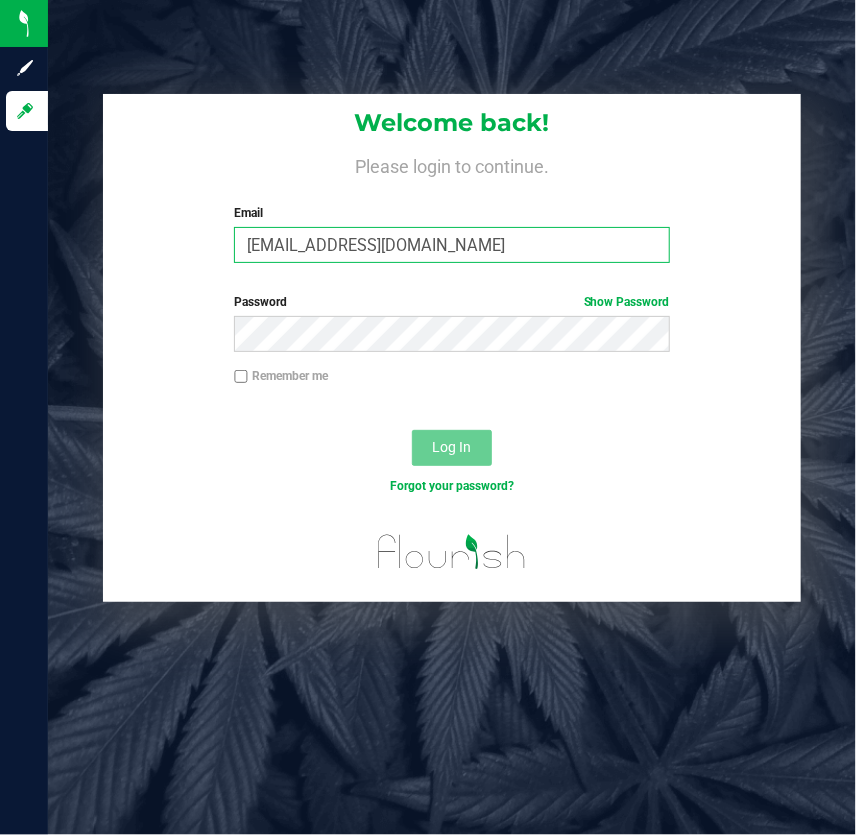 type on "[EMAIL_ADDRESS][DOMAIN_NAME]" 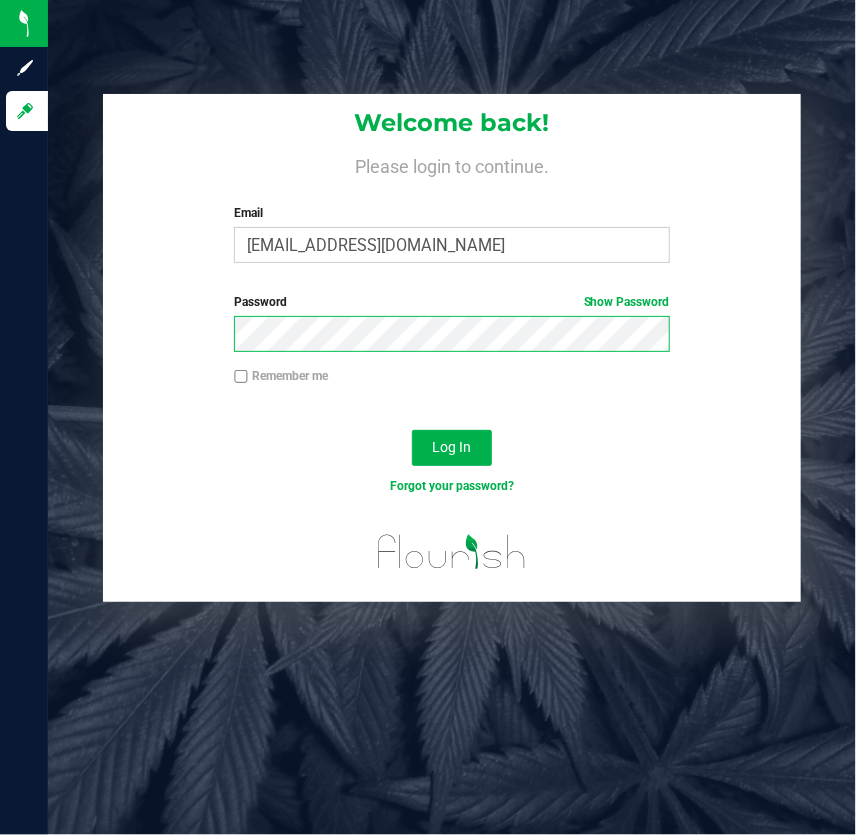 click on "Log In" at bounding box center [452, 448] 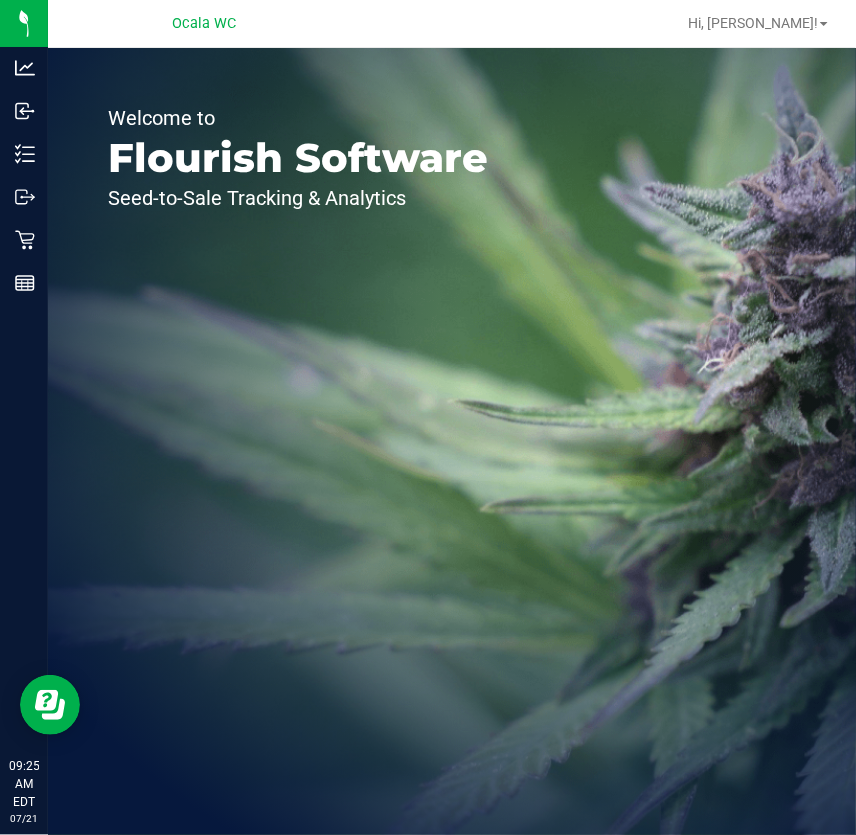 scroll, scrollTop: 0, scrollLeft: 0, axis: both 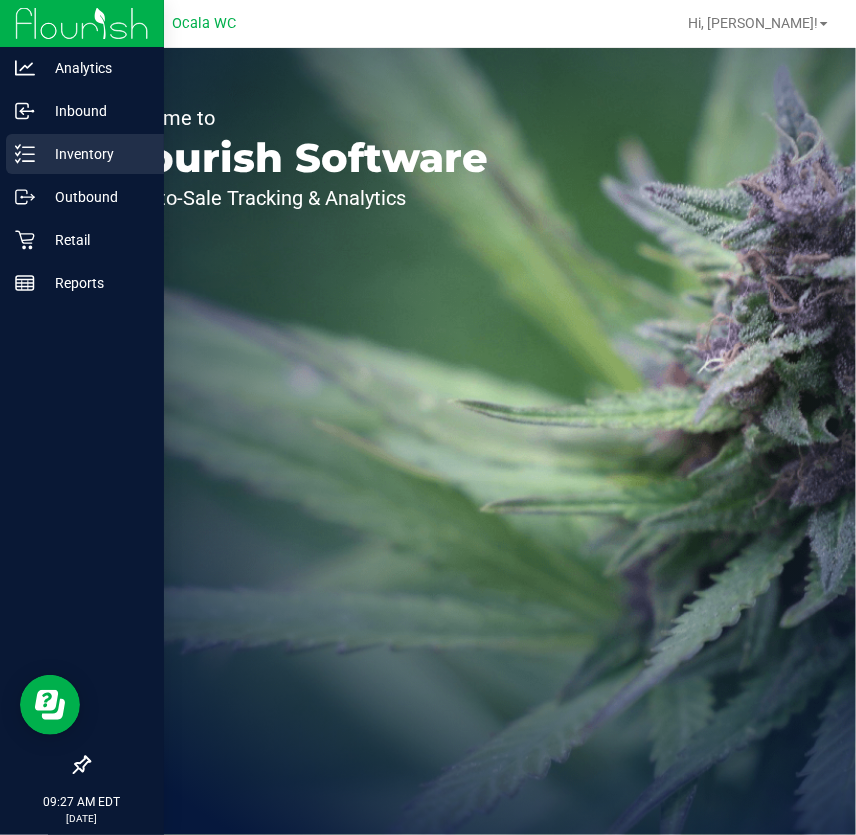 click 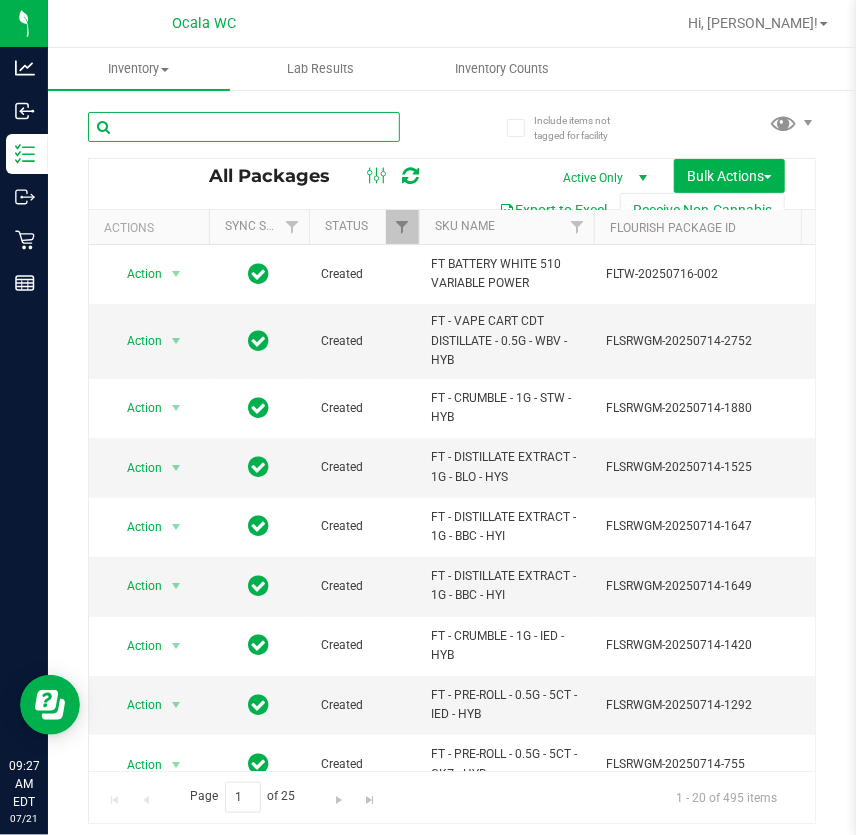 click at bounding box center [244, 127] 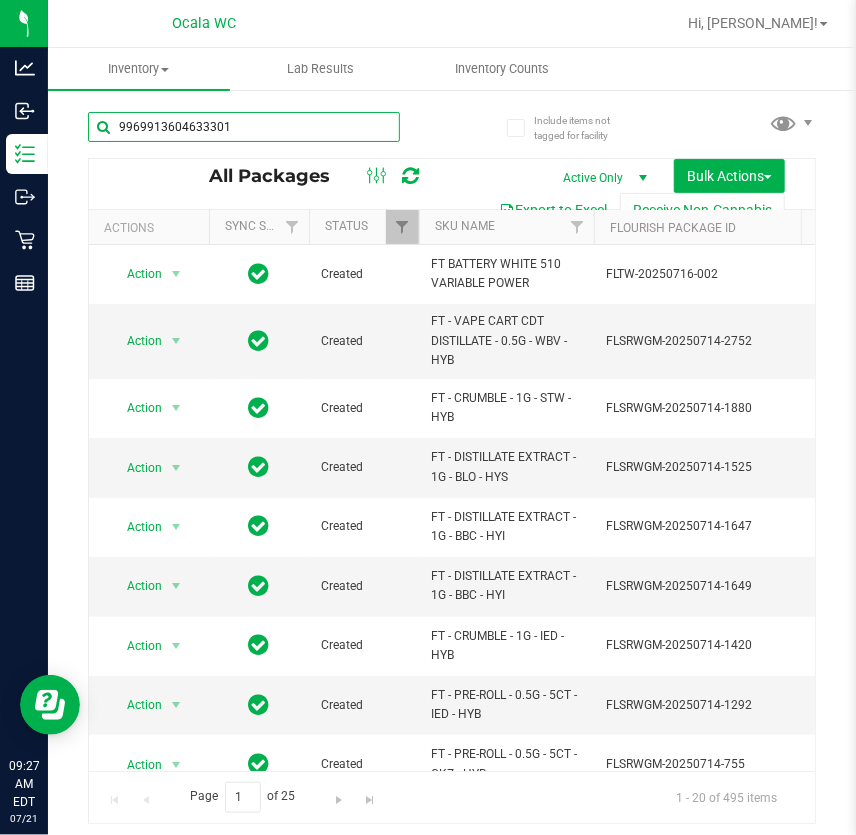 type on "9969913604633301" 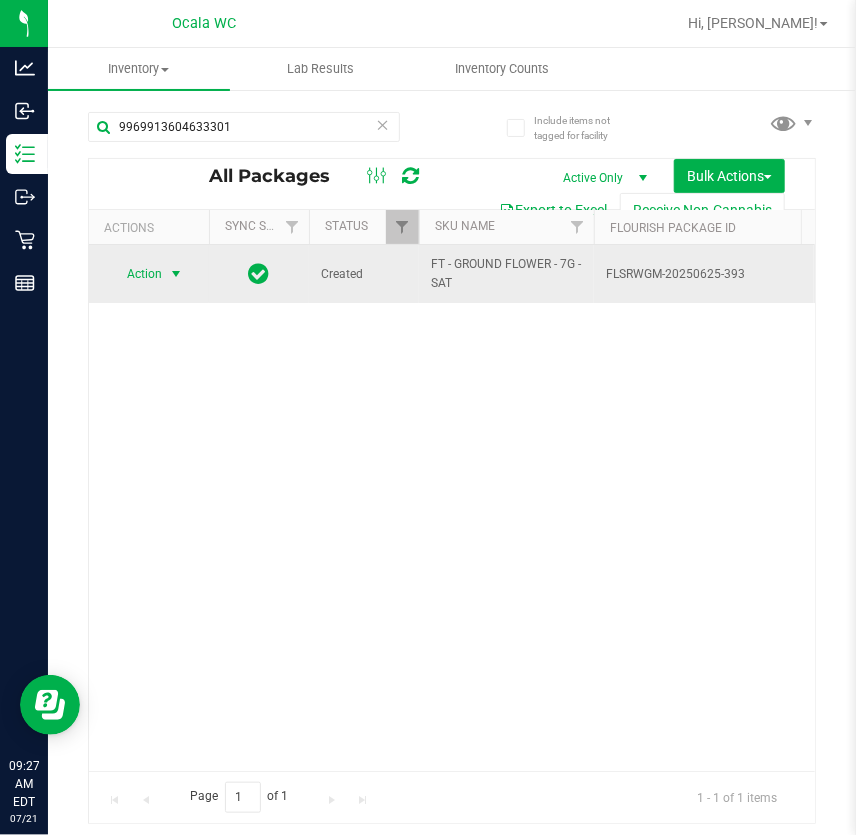 click on "Action" at bounding box center (136, 274) 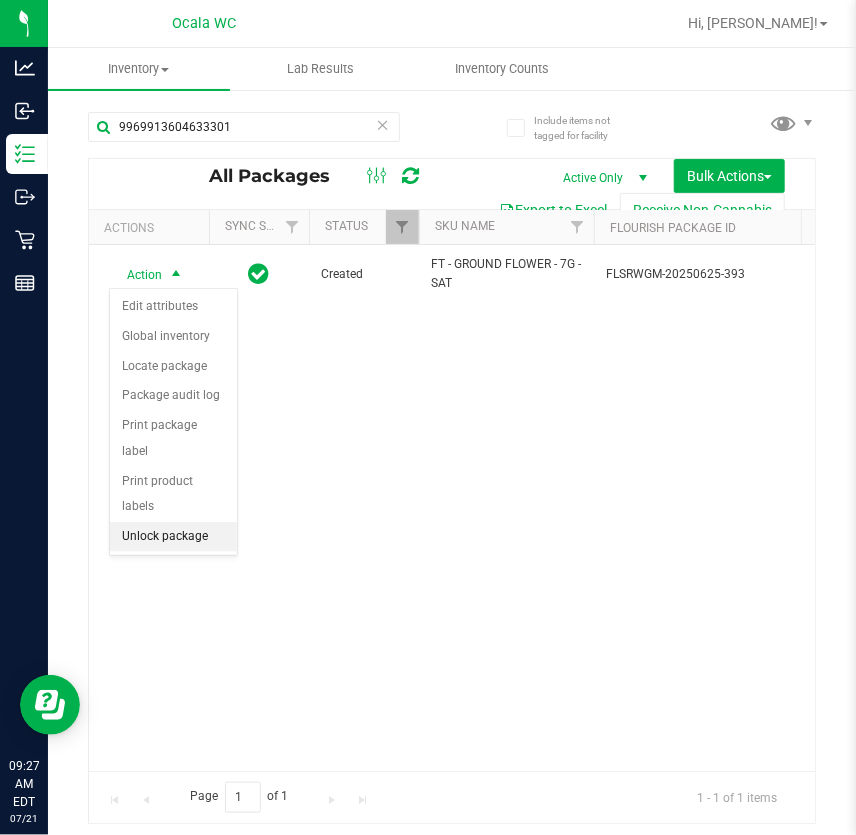 click on "Unlock package" at bounding box center [173, 537] 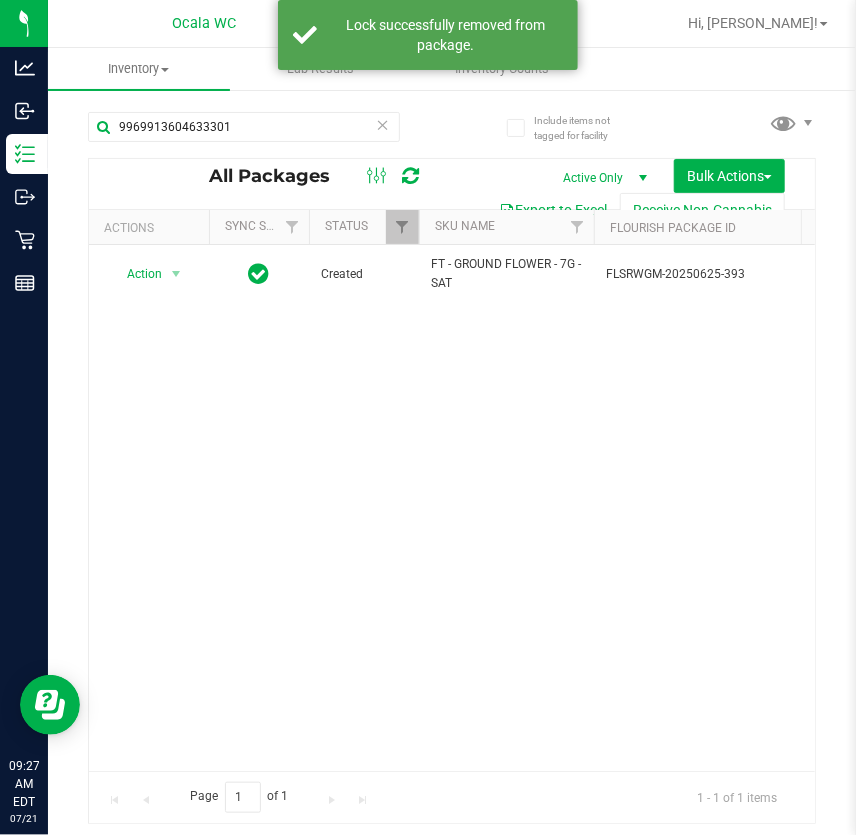 scroll, scrollTop: 0, scrollLeft: 473, axis: horizontal 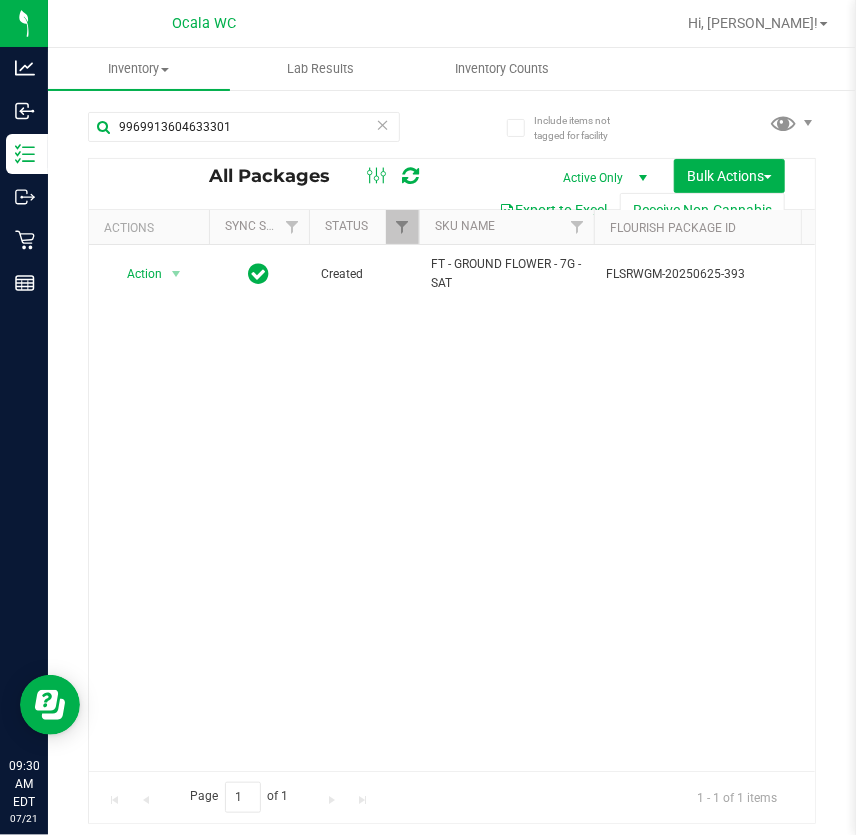 click on "Action Action Adjust qty Create package Edit attributes Global inventory Locate package Lock package Package audit log Print package label Print product labels Schedule for destruction
Created
FT - GROUND FLOWER - 7G - SAT
FLSRWGM-20250625-393
9969913604633301
G-JUN25SAT02-0619
00001525
25.2000
20
[PERSON_NAME]-FT-PG-SAT
Sativa Blend
FT 7g Ground Flower (Sativa)
20
Ground Flower
$50.00000" at bounding box center [452, 508] 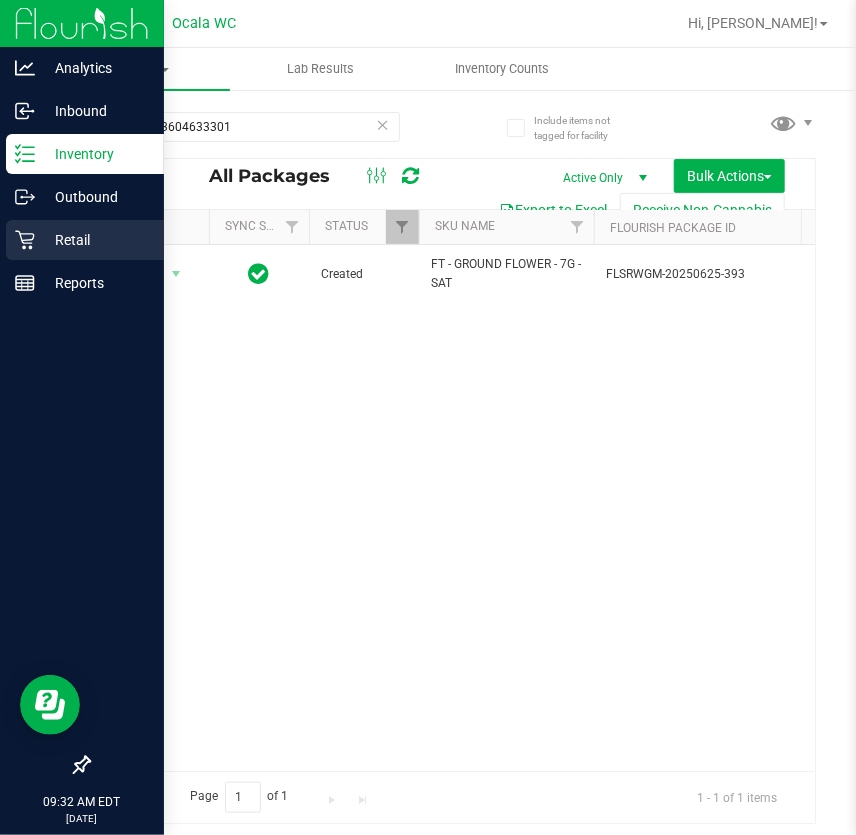 click 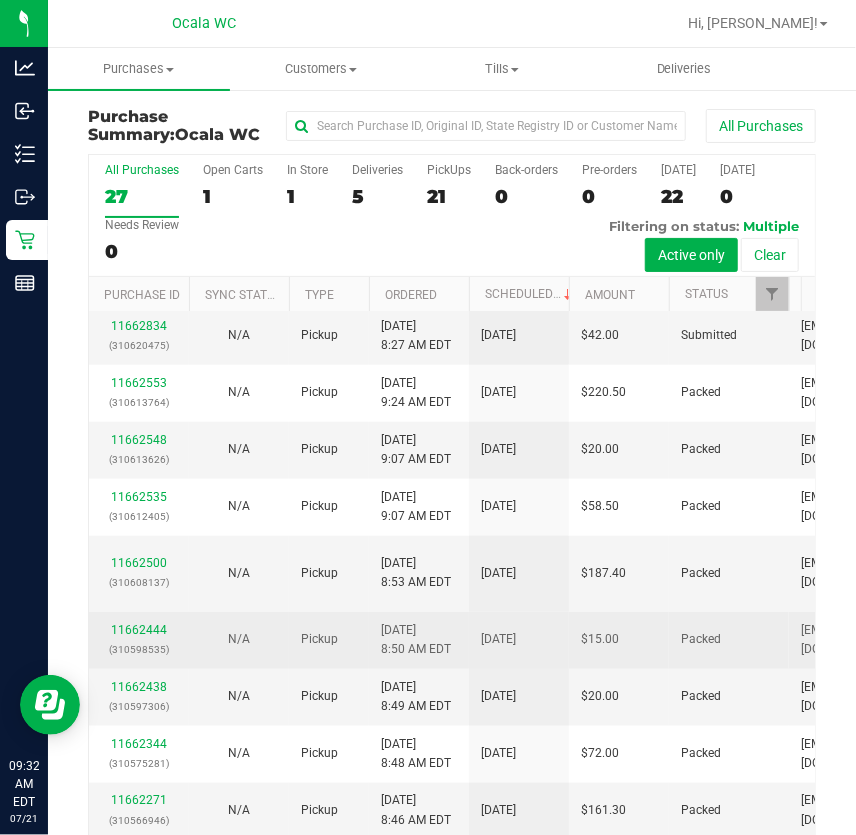 scroll, scrollTop: 1091, scrollLeft: 0, axis: vertical 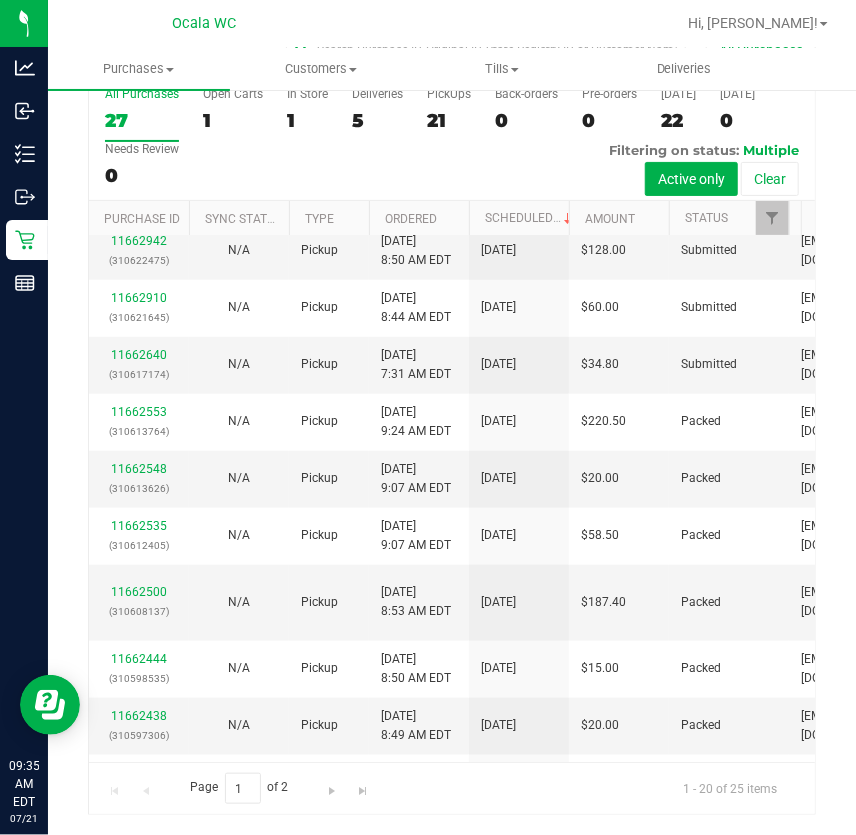 click on "11663184" at bounding box center (139, -6) 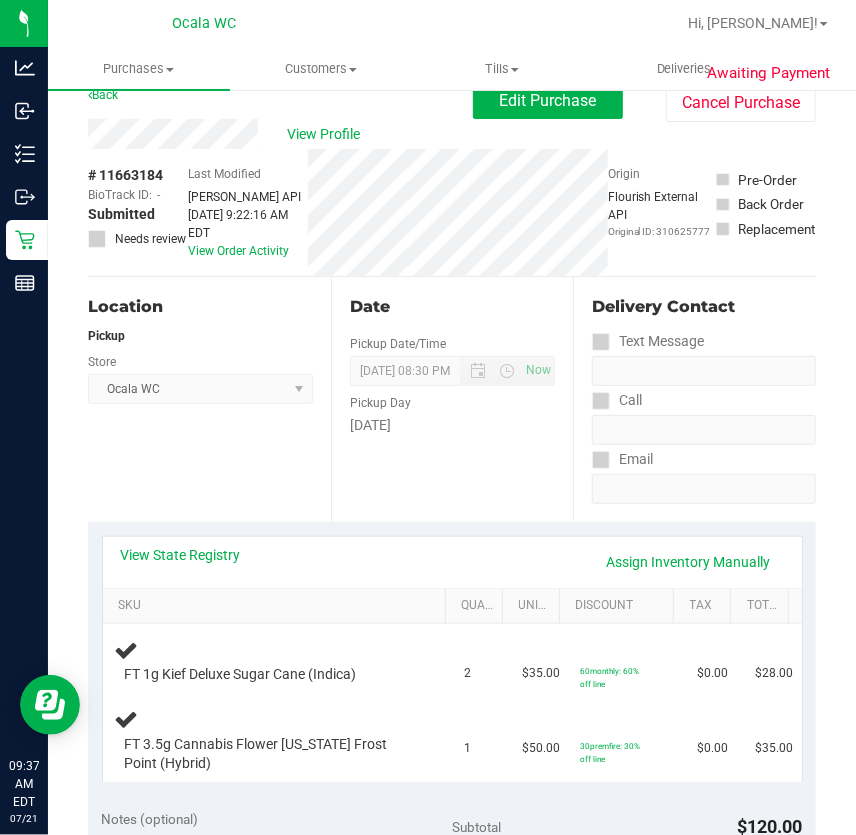 scroll, scrollTop: 0, scrollLeft: 0, axis: both 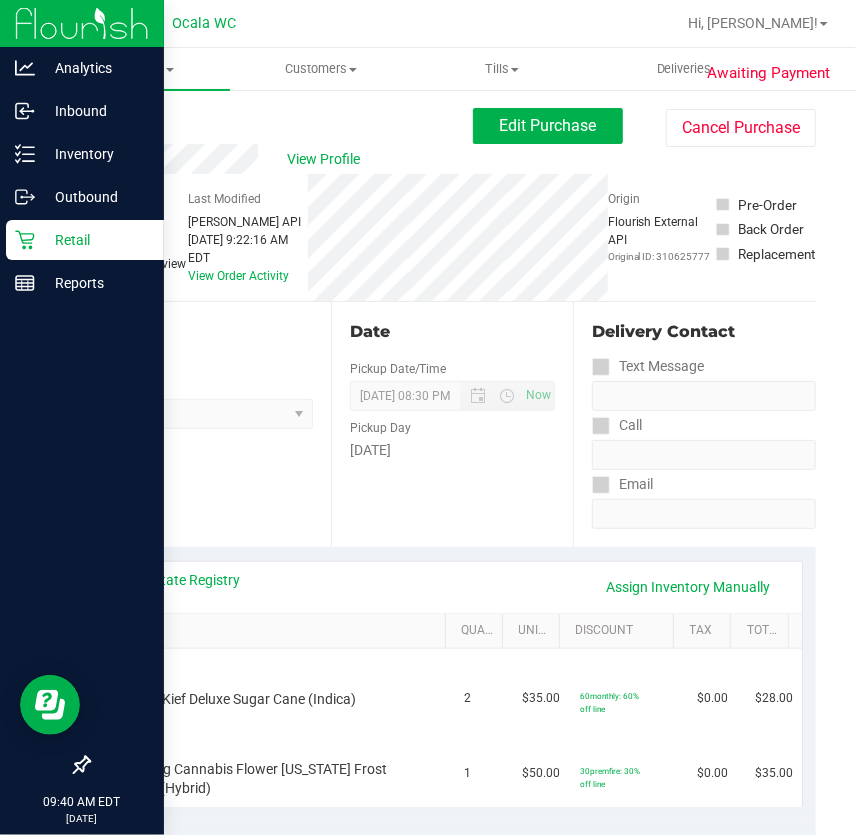 click on "Retail" at bounding box center (85, 240) 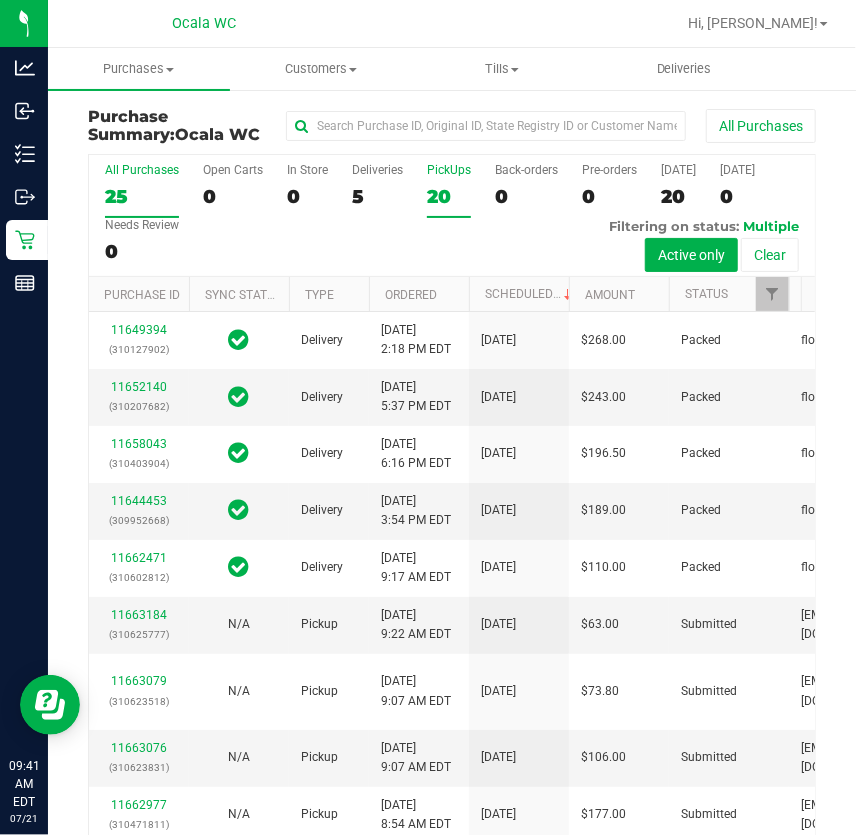 click on "20" at bounding box center [449, 196] 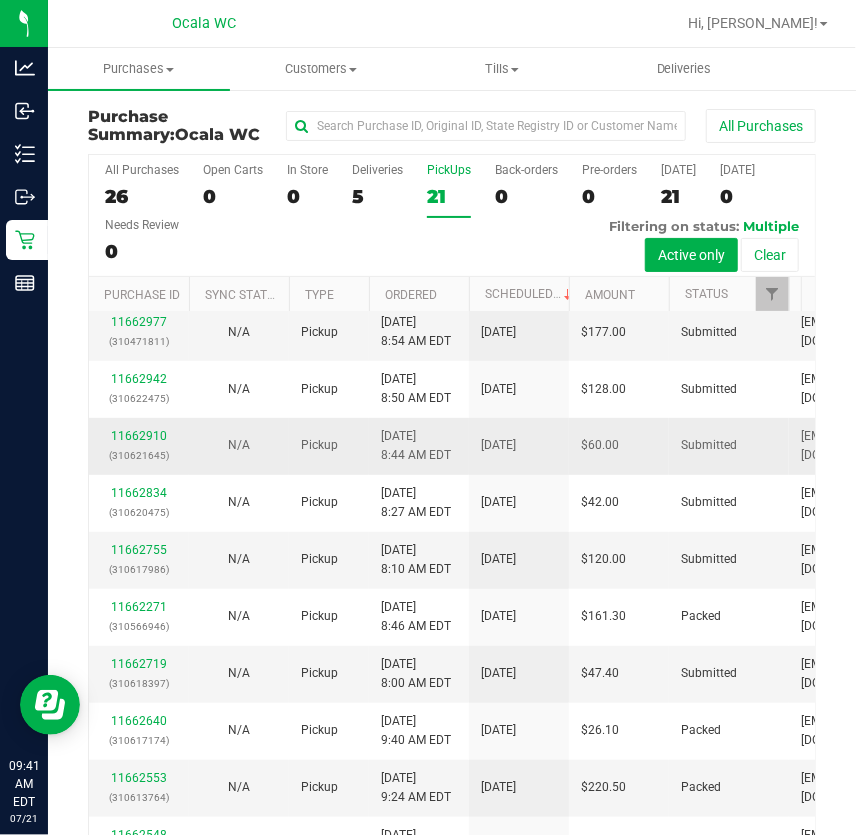 scroll, scrollTop: 363, scrollLeft: 0, axis: vertical 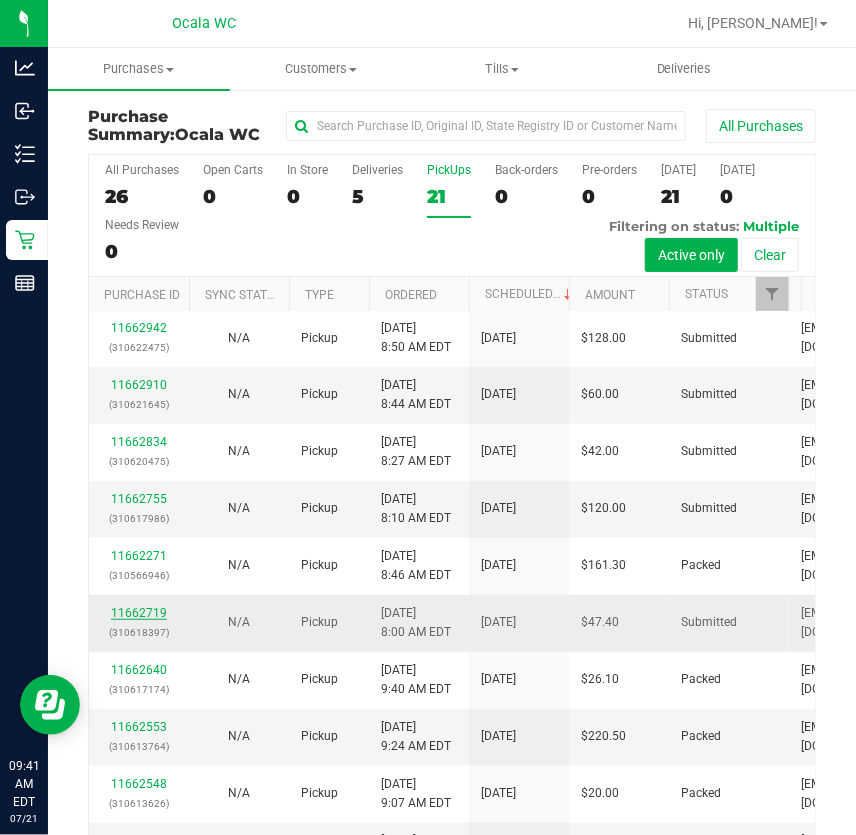 click on "11662719" at bounding box center (139, 613) 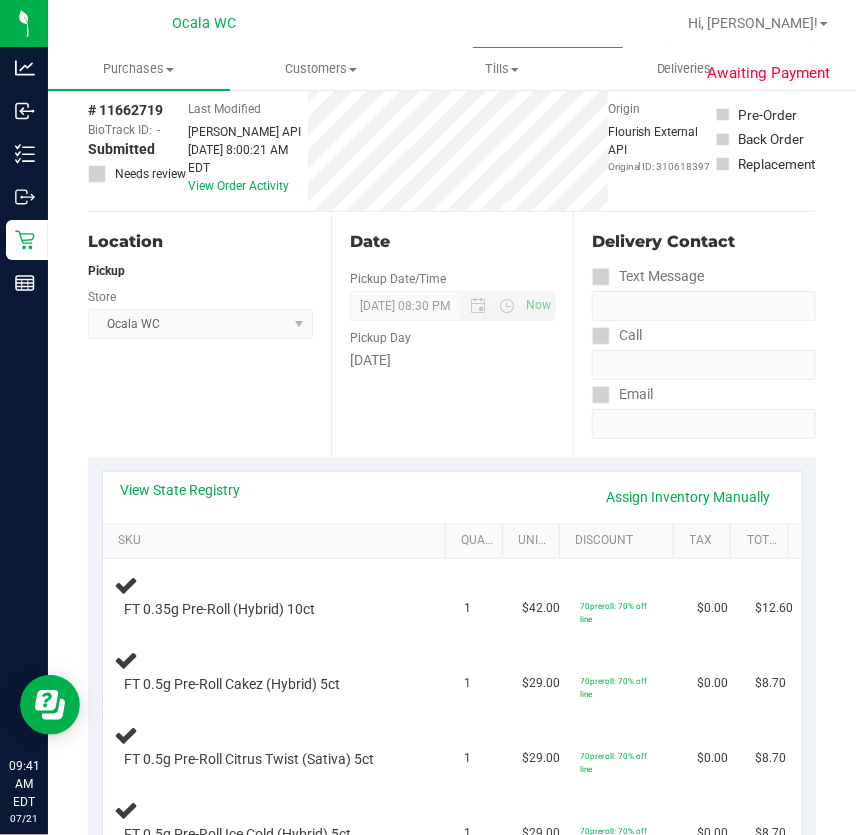scroll, scrollTop: 0, scrollLeft: 0, axis: both 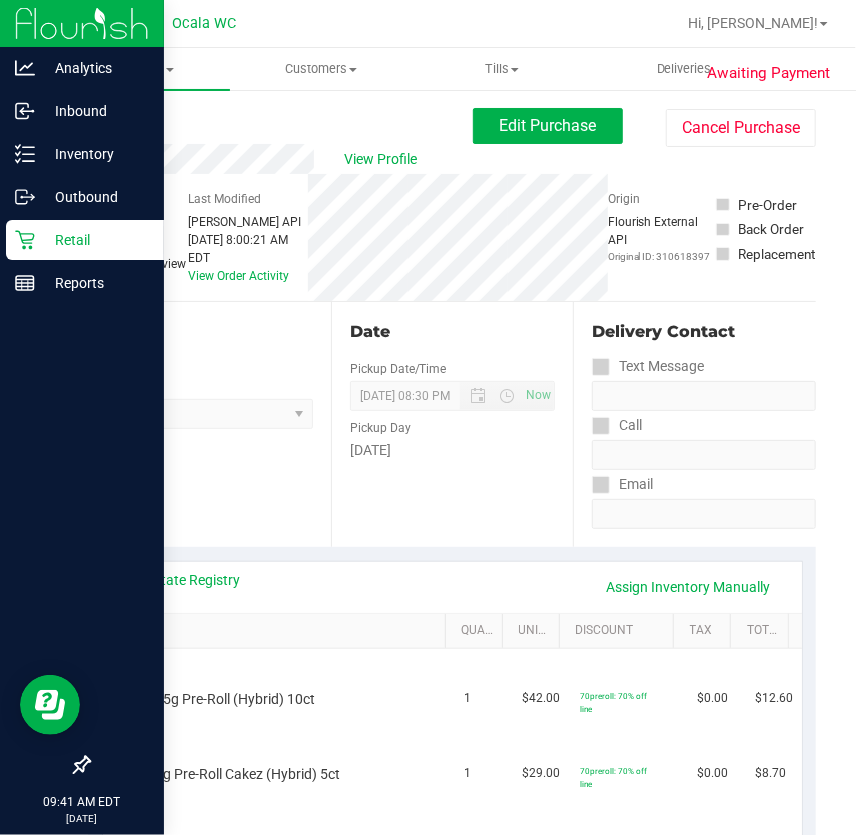 click 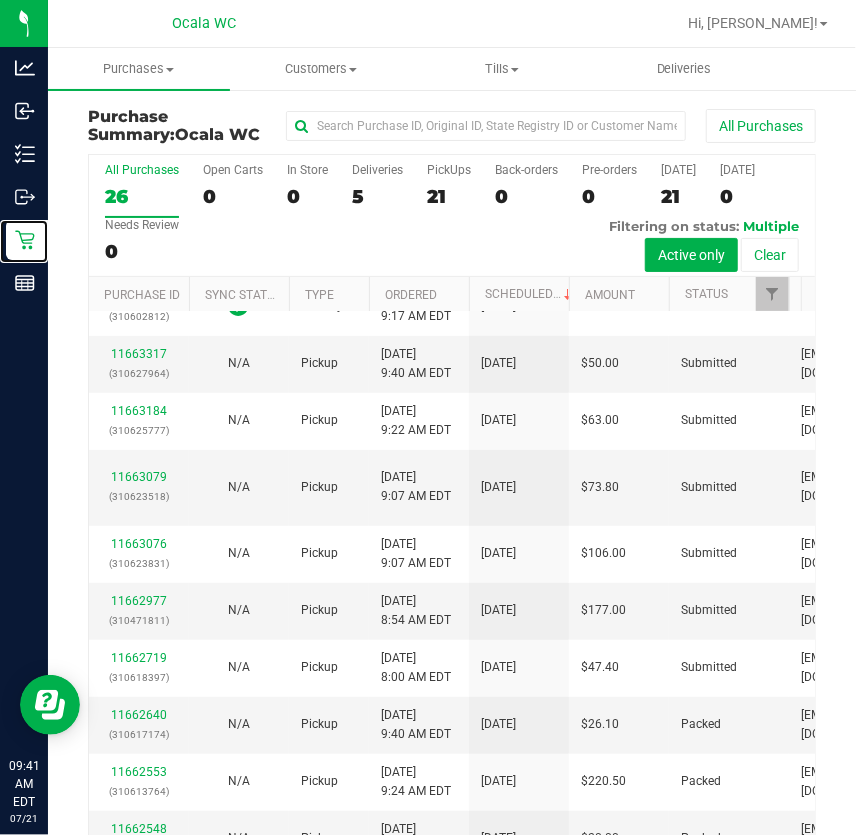 scroll, scrollTop: 0, scrollLeft: 0, axis: both 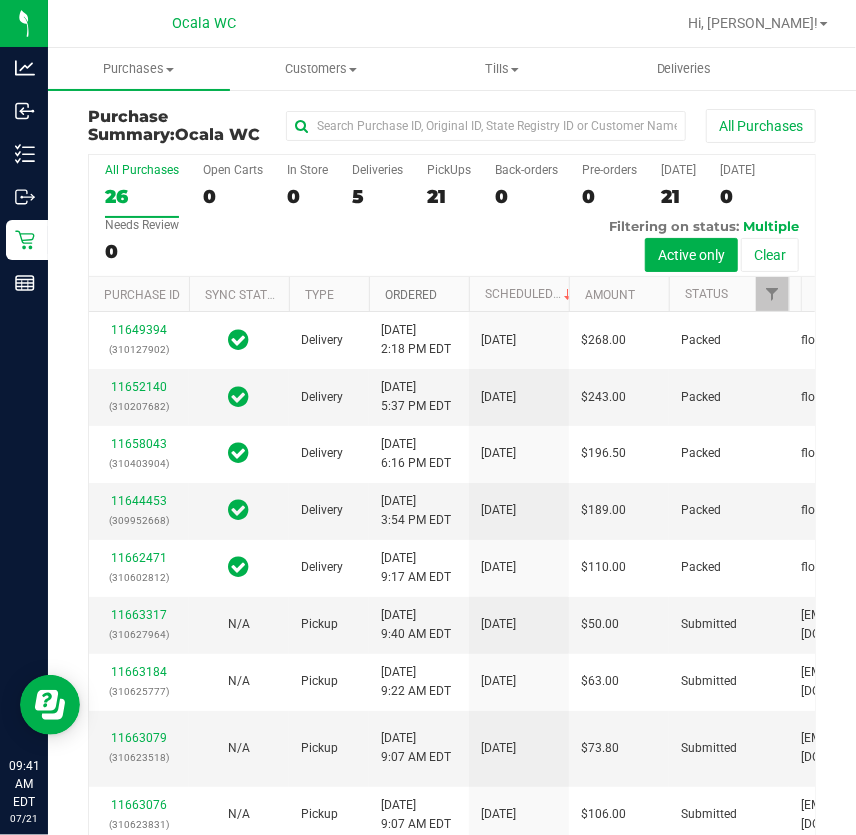 click on "Ordered" at bounding box center [411, 295] 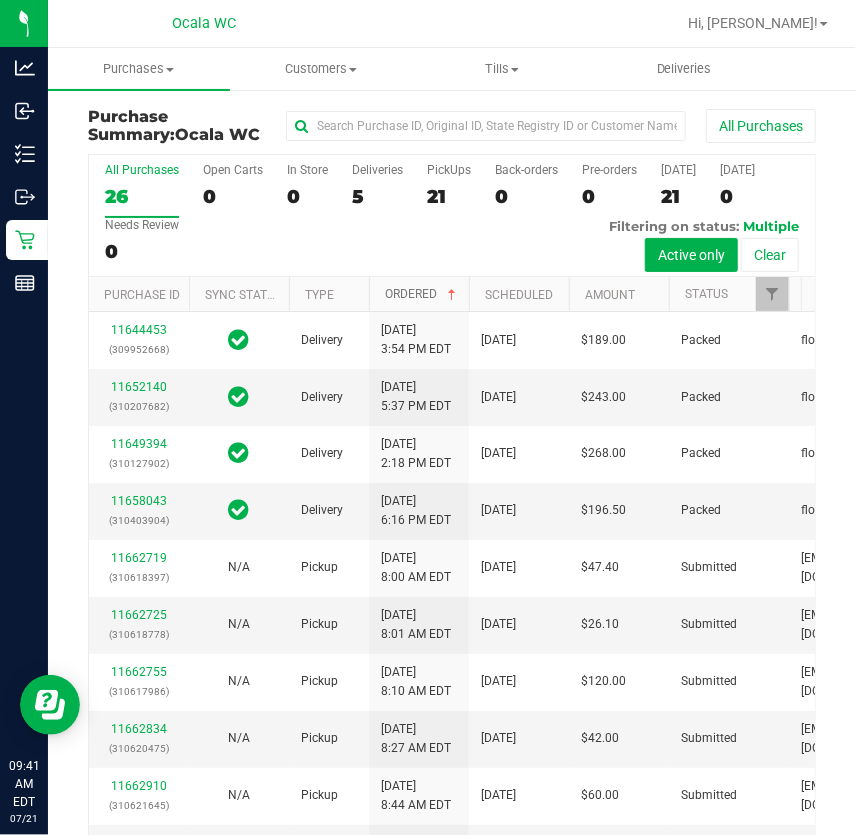 click on "Ordered" at bounding box center (422, 294) 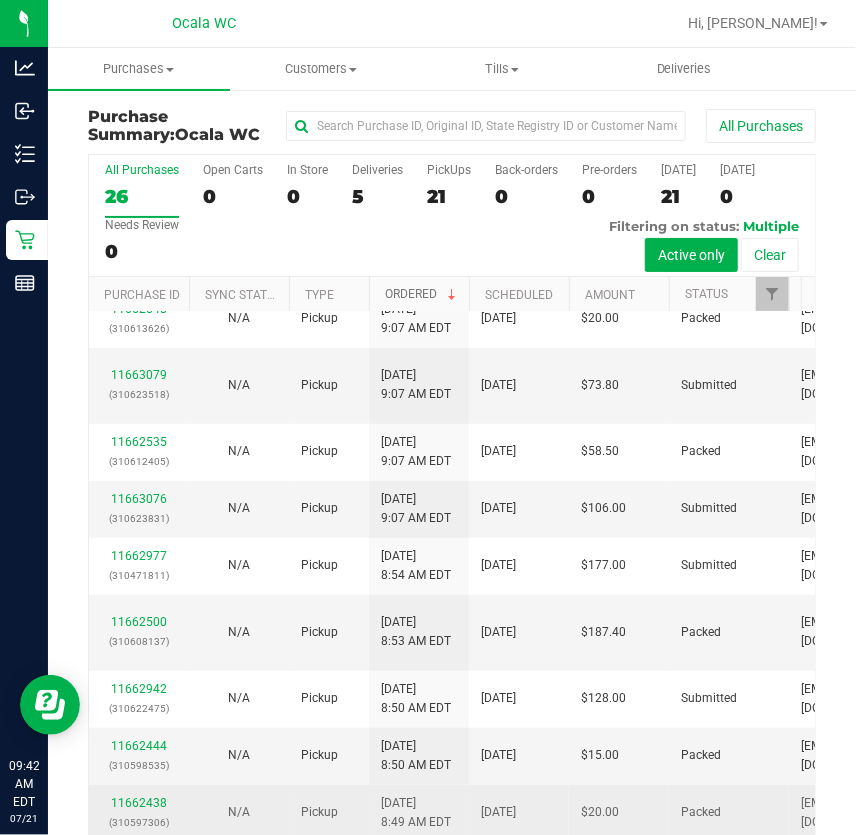 scroll, scrollTop: 765, scrollLeft: 0, axis: vertical 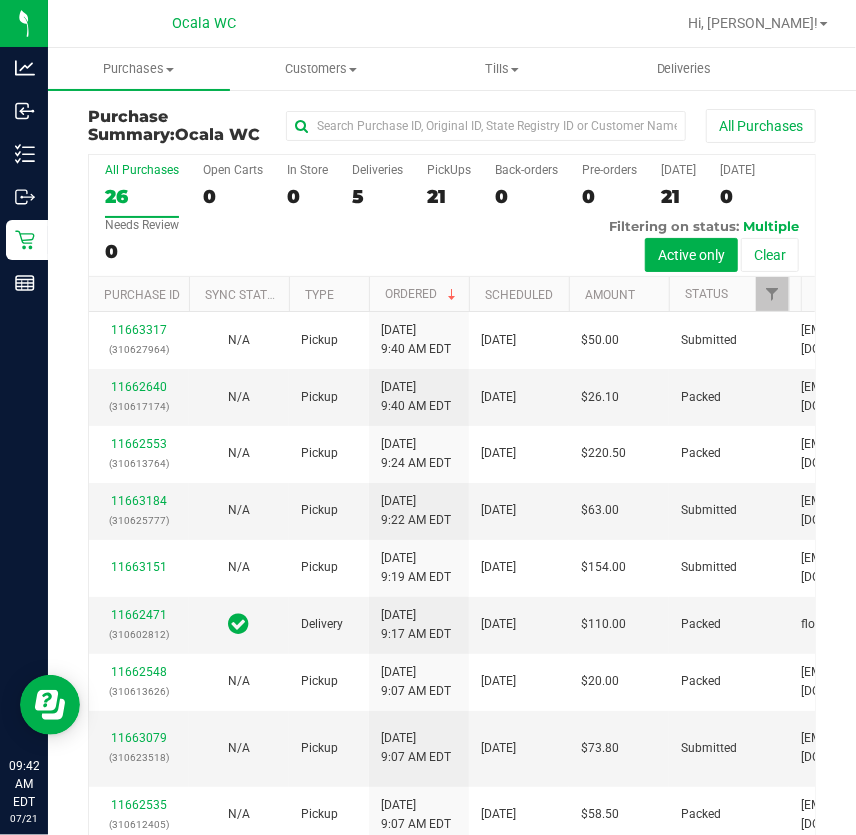 click on "All Purchases
26
Open Carts
0
In Store
0
Deliveries
5
PickUps
21
Back-orders
0
Pre-orders
0
[DATE]
21
[DATE]
0" at bounding box center (452, 216) 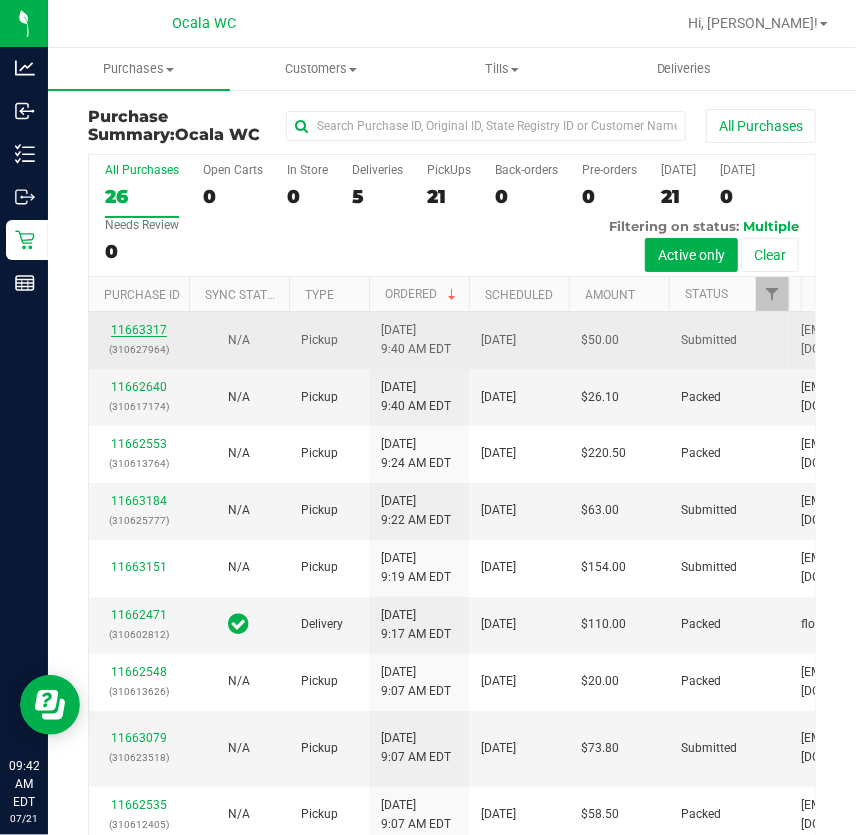 click on "11663317" at bounding box center [139, 330] 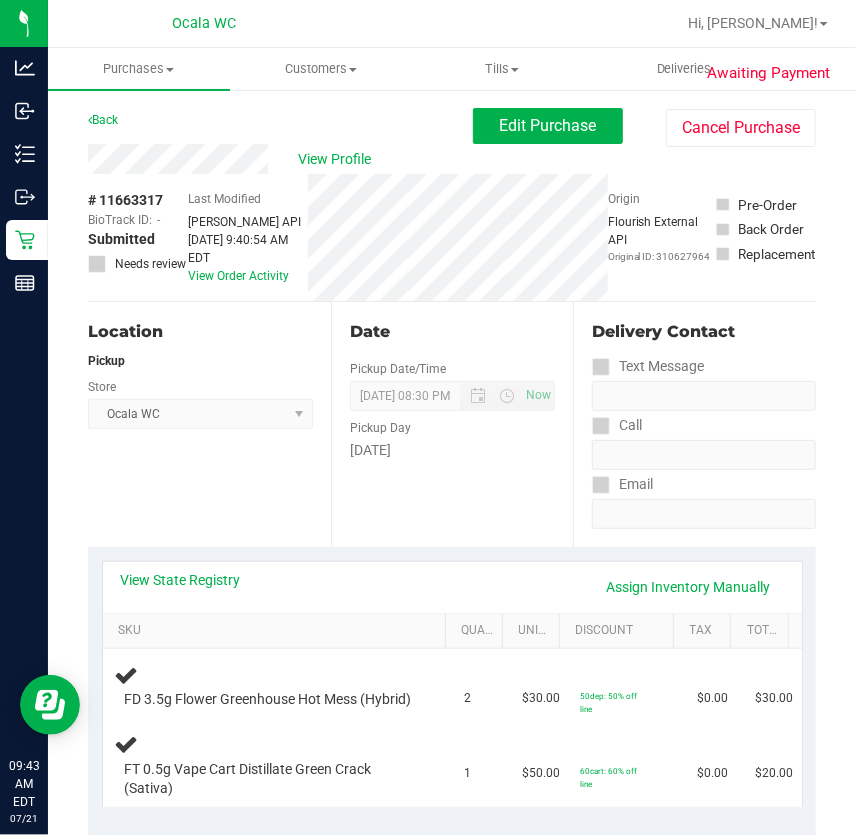 scroll, scrollTop: 90, scrollLeft: 0, axis: vertical 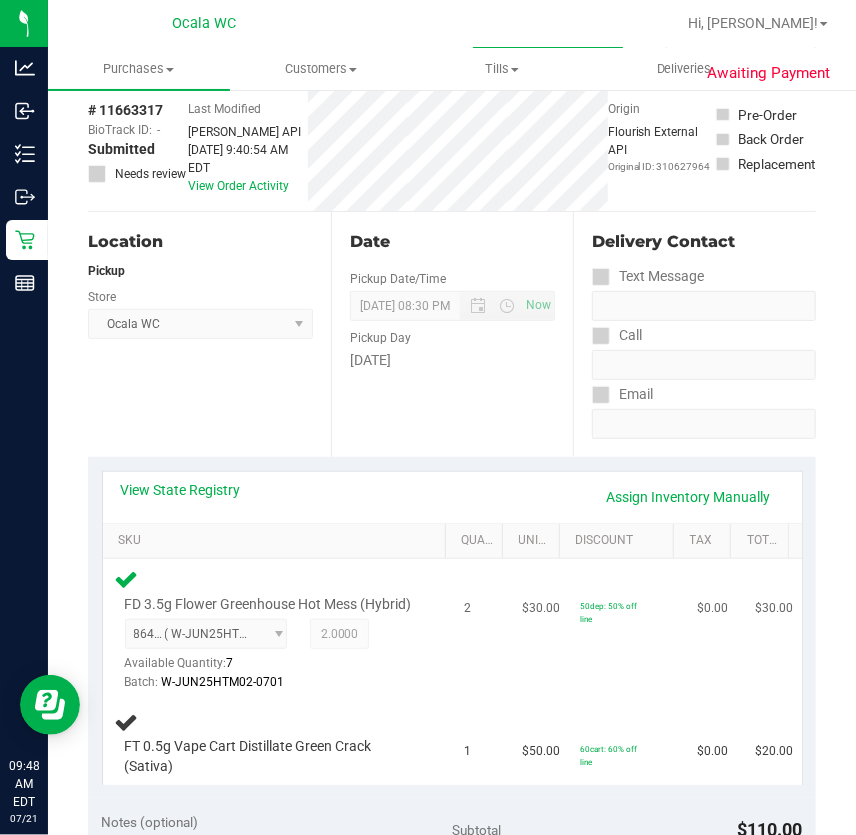 click on "$30.00" at bounding box center [539, 630] 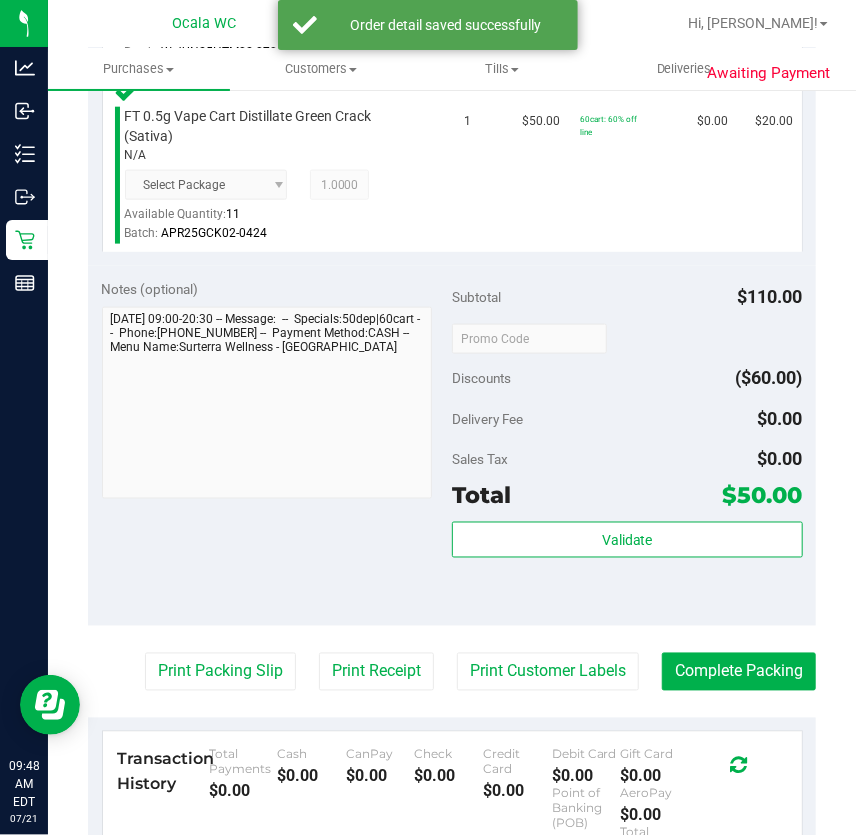 scroll, scrollTop: 727, scrollLeft: 0, axis: vertical 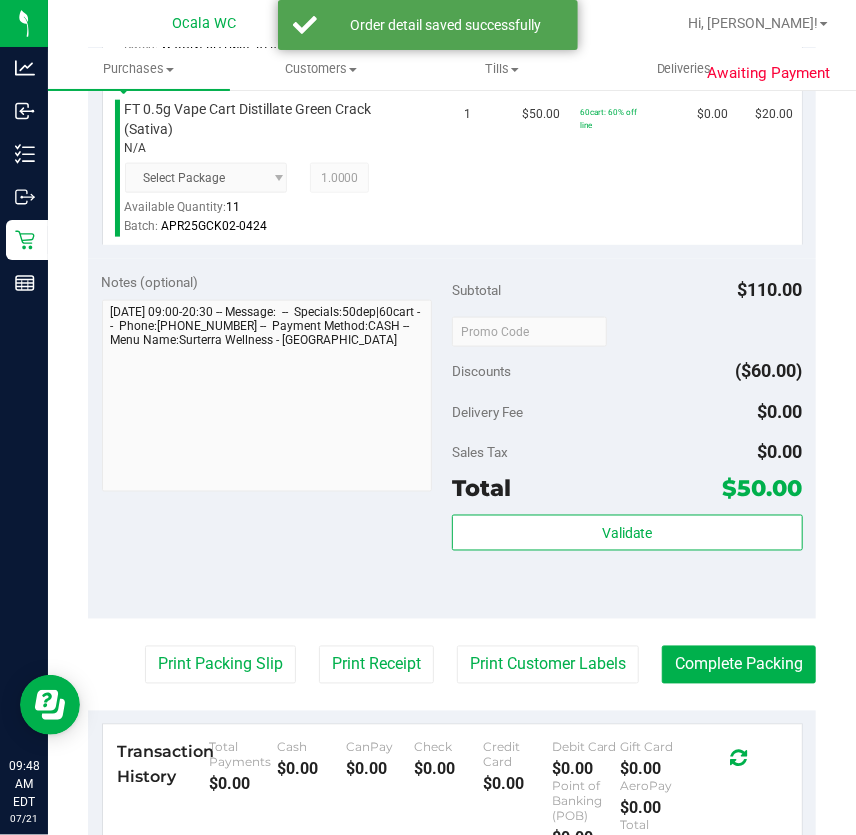 click on "Validate" at bounding box center [627, 560] 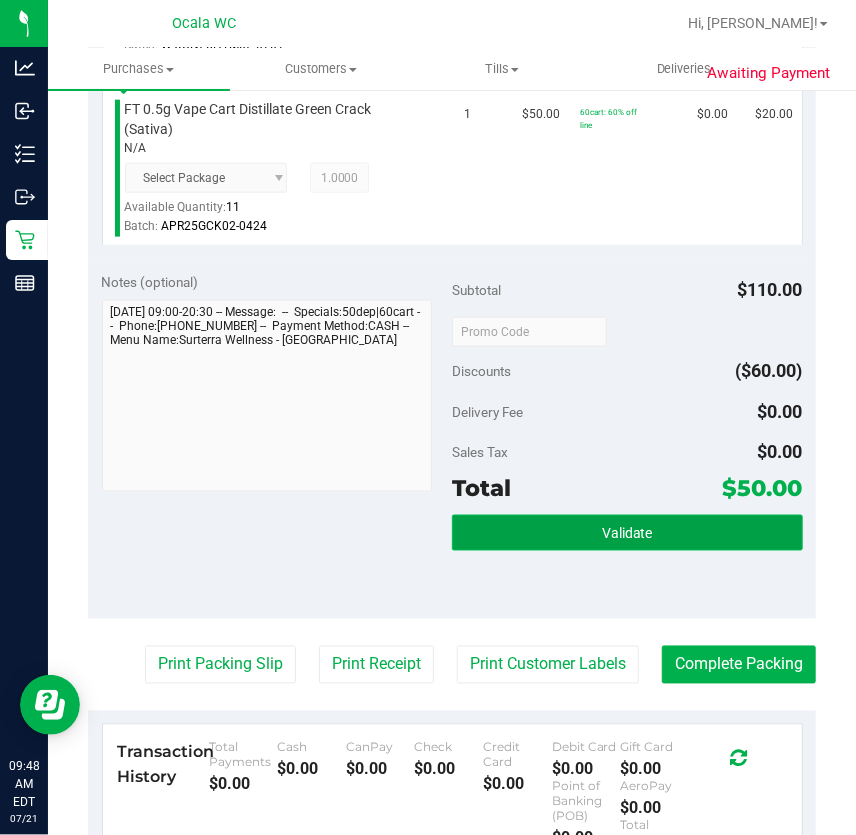 click on "Validate" at bounding box center [627, 533] 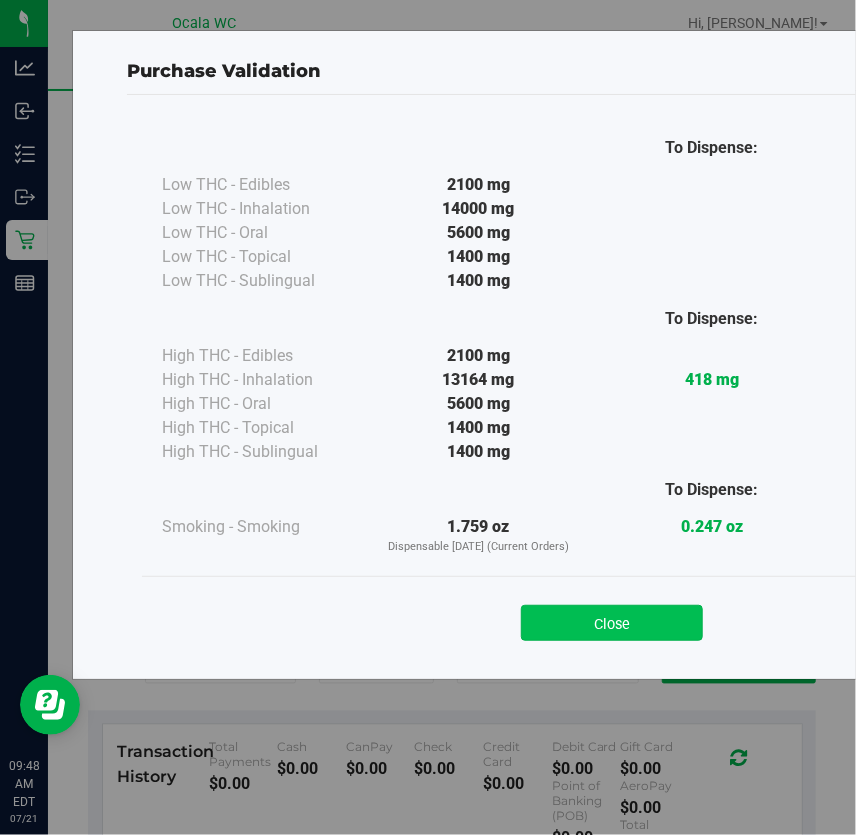 click on "Close" at bounding box center [612, 623] 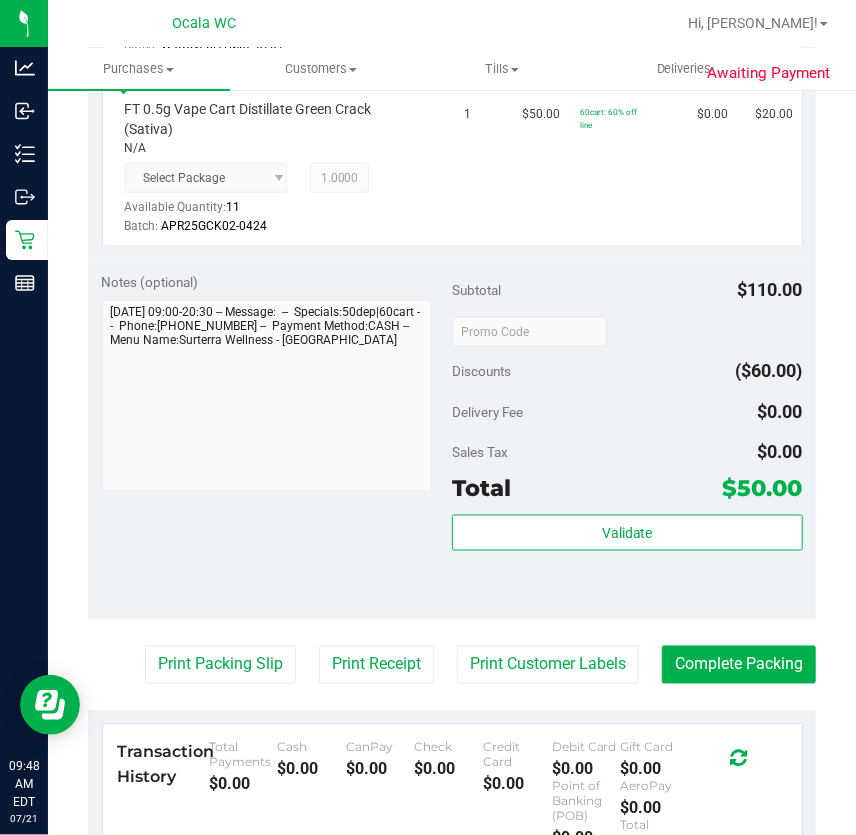 drag, startPoint x: 565, startPoint y: 689, endPoint x: 82, endPoint y: 538, distance: 506.05334 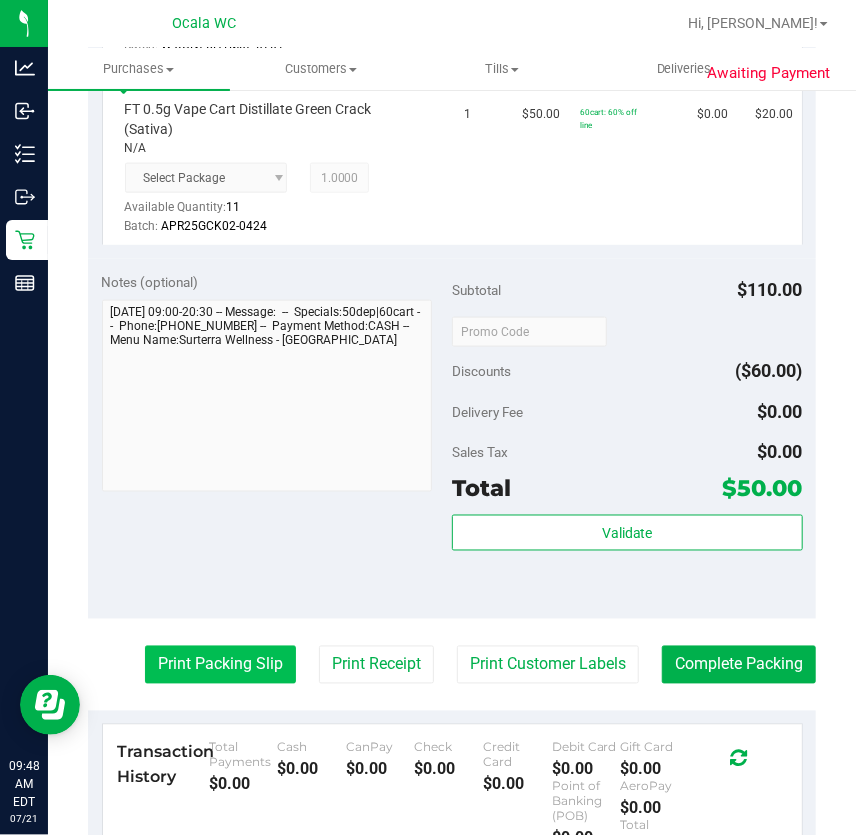 click on "Print Packing Slip" at bounding box center (220, 665) 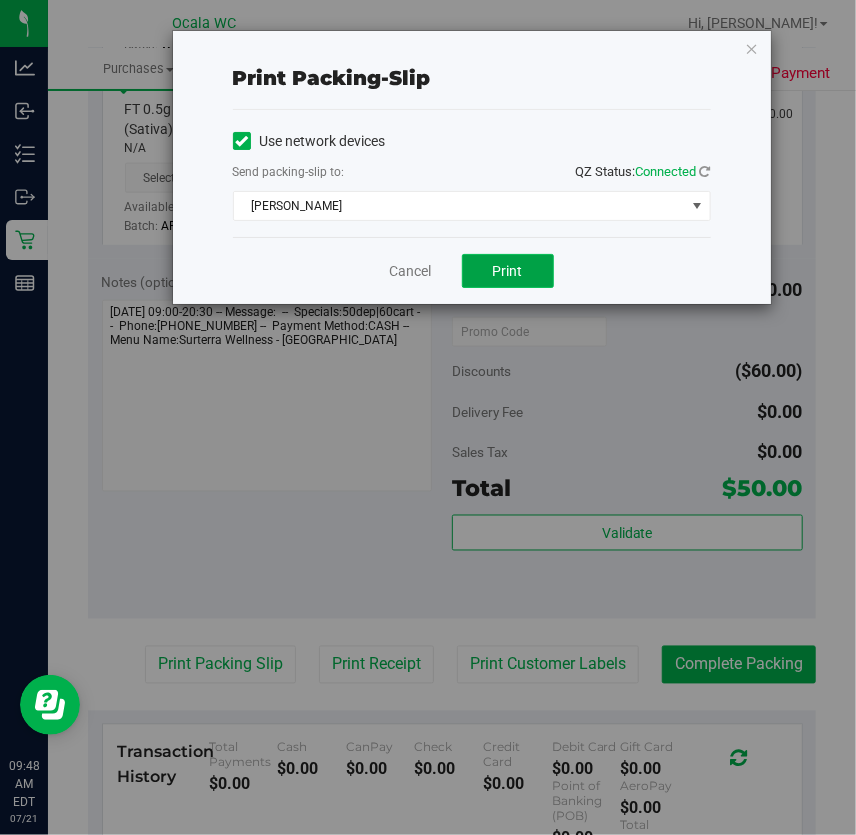 click on "Print" at bounding box center [508, 271] 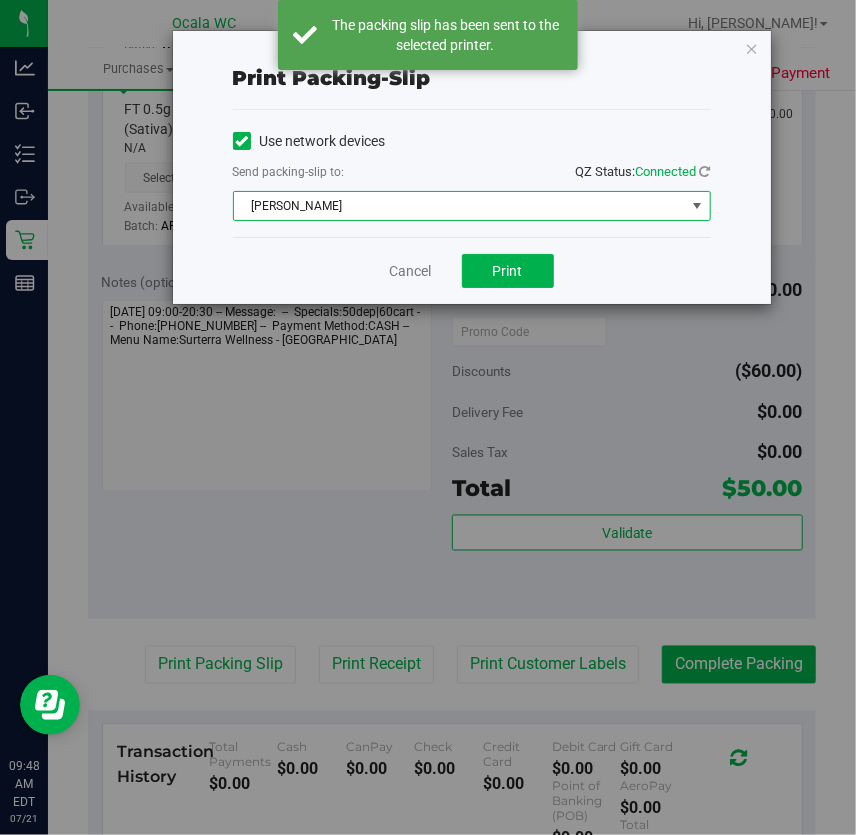 click on "[PERSON_NAME]" at bounding box center [459, 206] 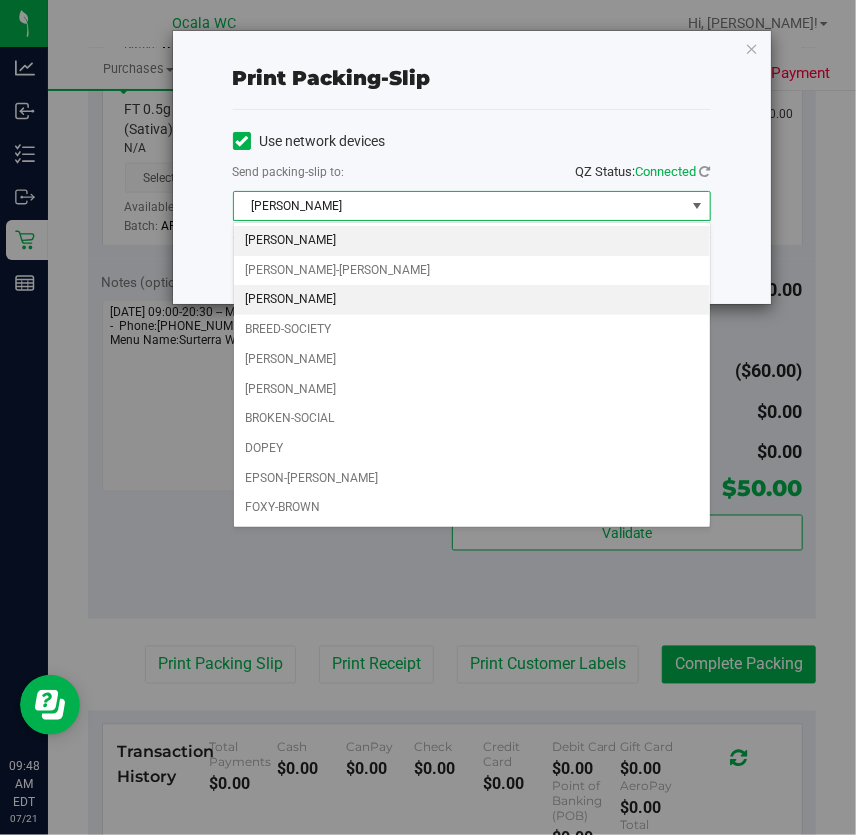 click on "[PERSON_NAME]" at bounding box center [472, 300] 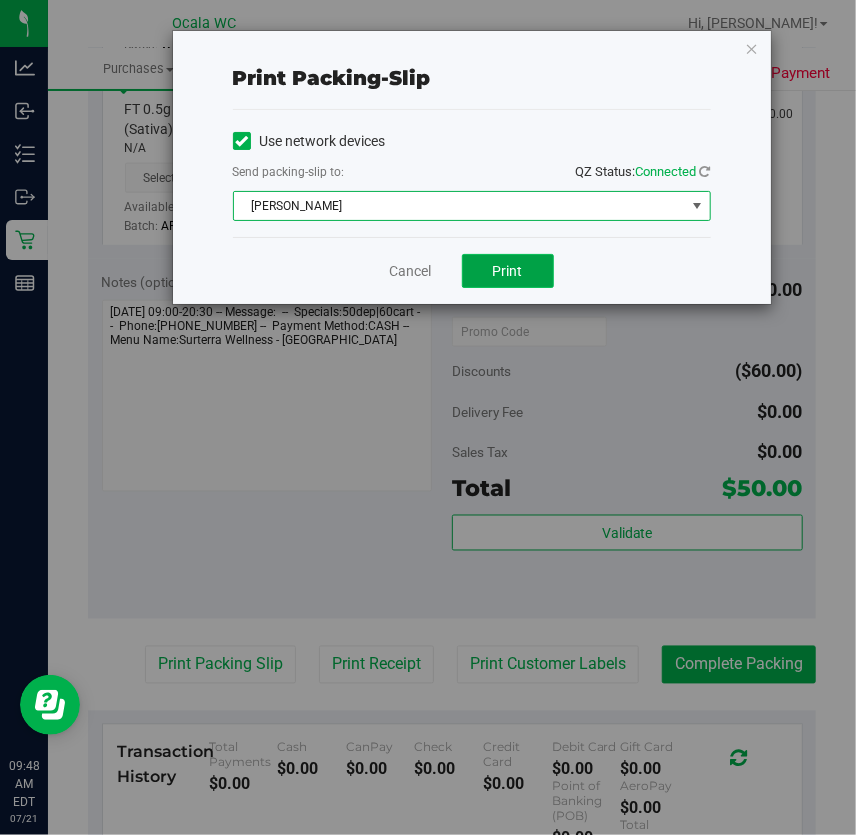 click on "Print" at bounding box center (508, 271) 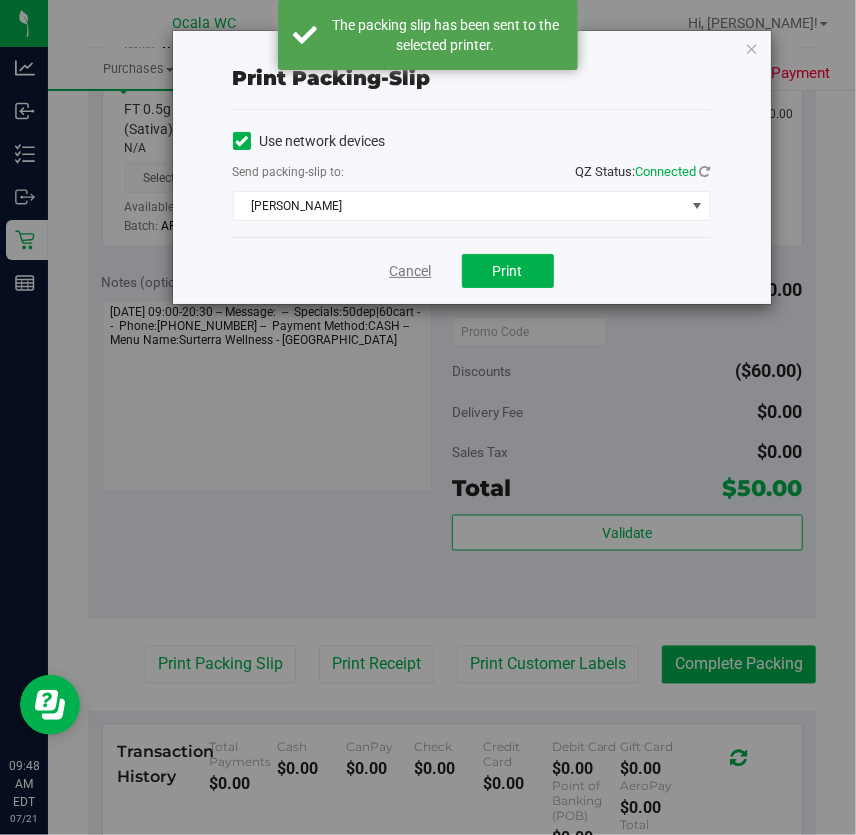 click on "Cancel" at bounding box center [411, 271] 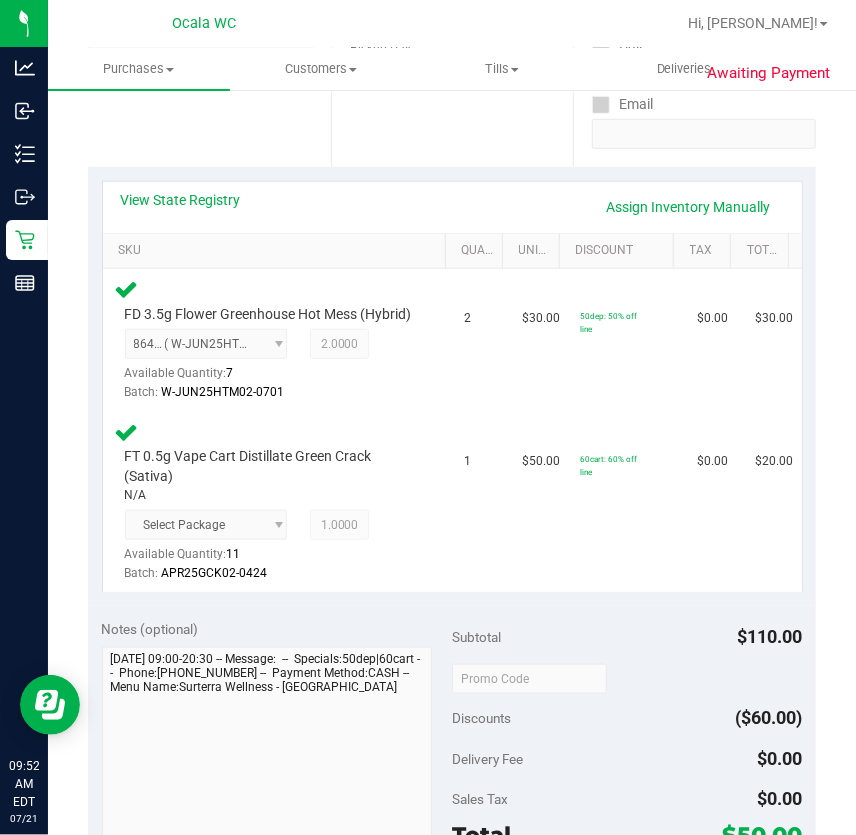 scroll, scrollTop: 636, scrollLeft: 0, axis: vertical 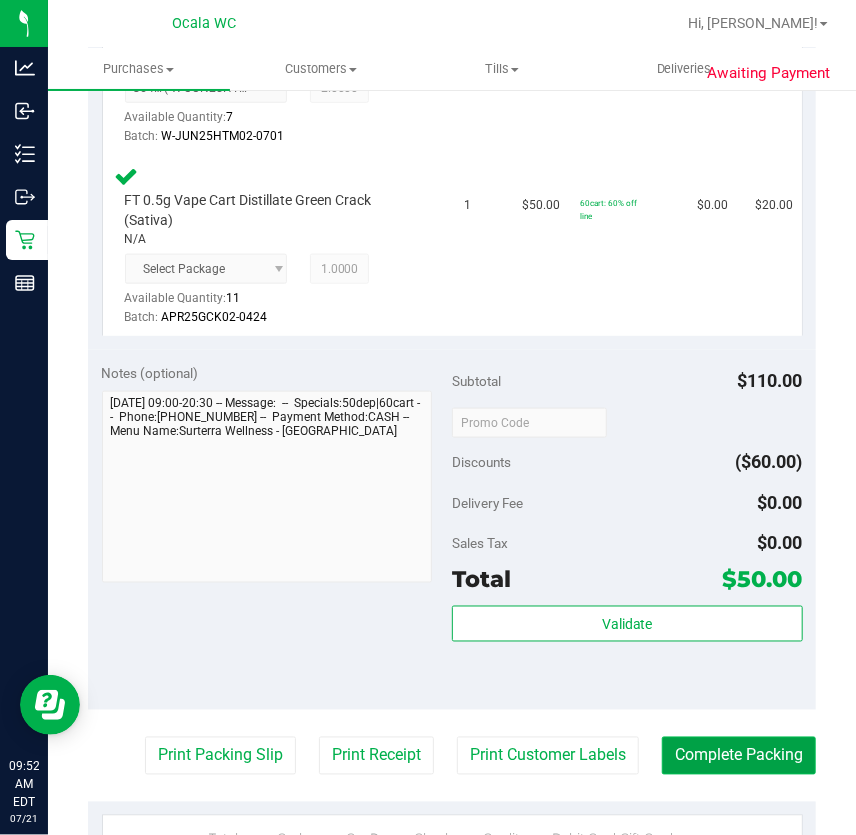 click on "Complete Packing" at bounding box center (739, 756) 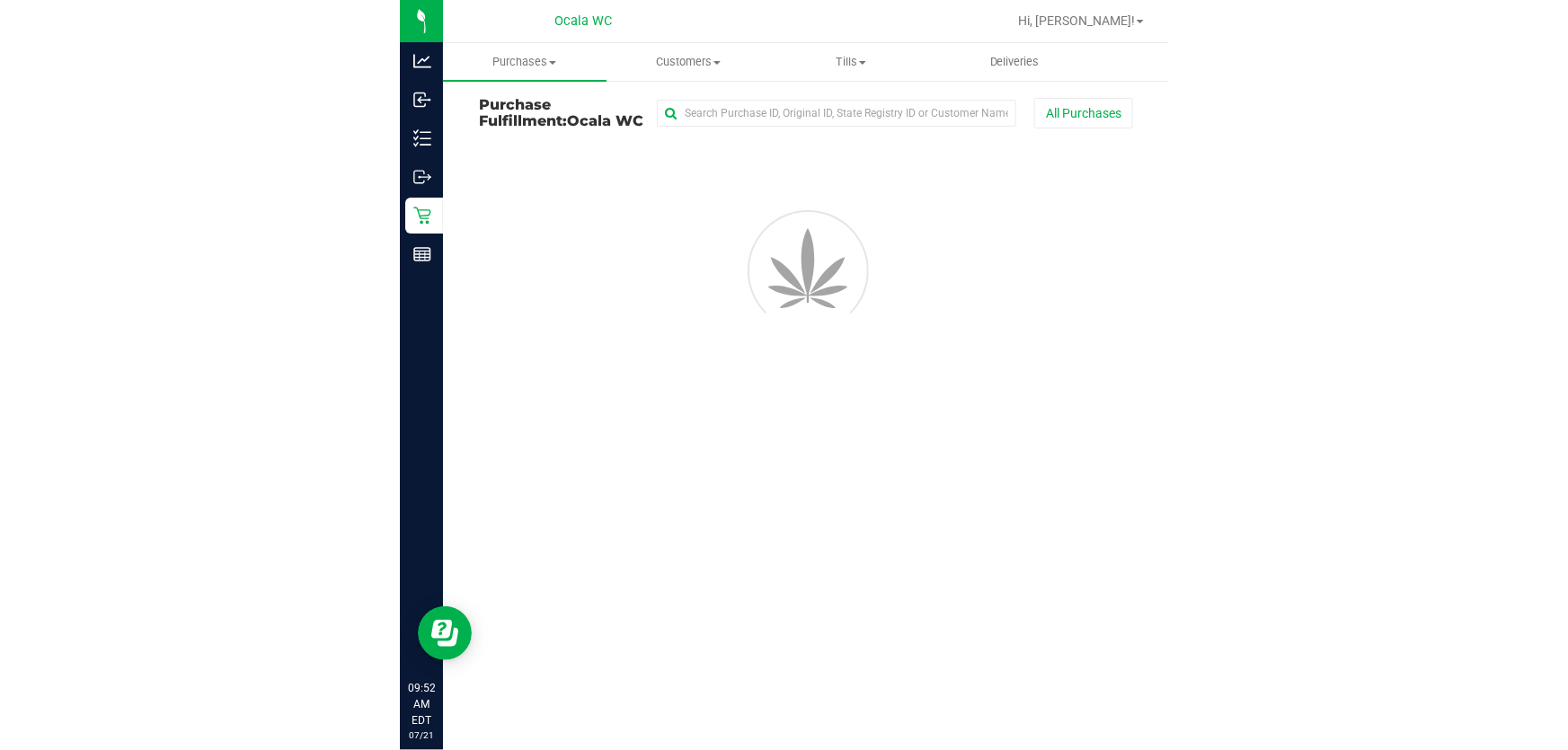 scroll, scrollTop: 0, scrollLeft: 0, axis: both 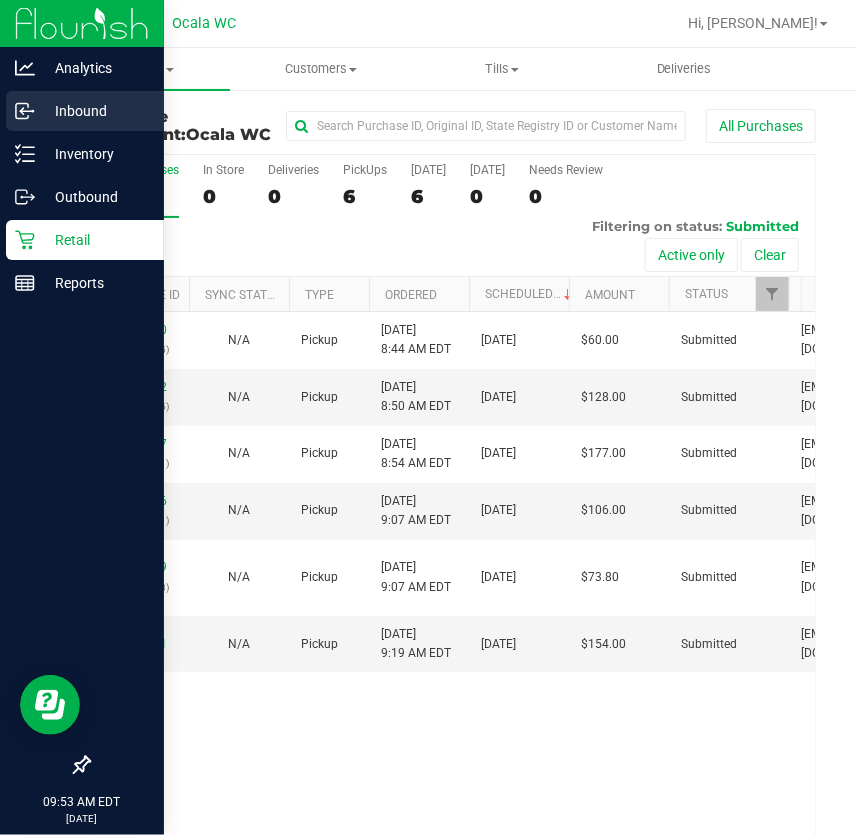 click on "Inbound" at bounding box center (95, 111) 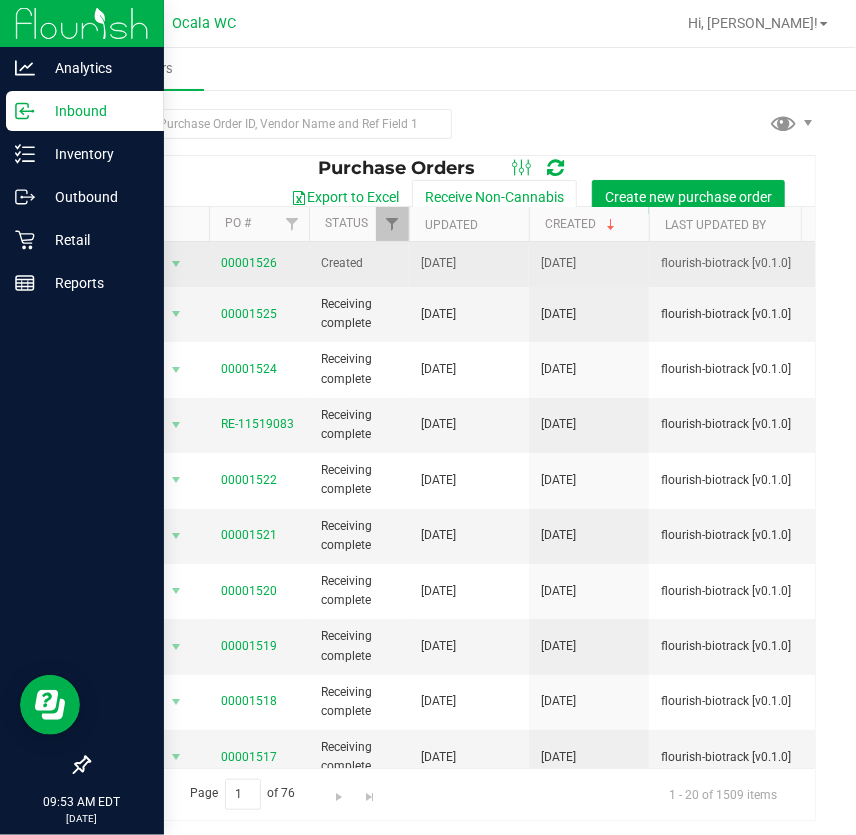 click on "00001526" at bounding box center (249, 263) 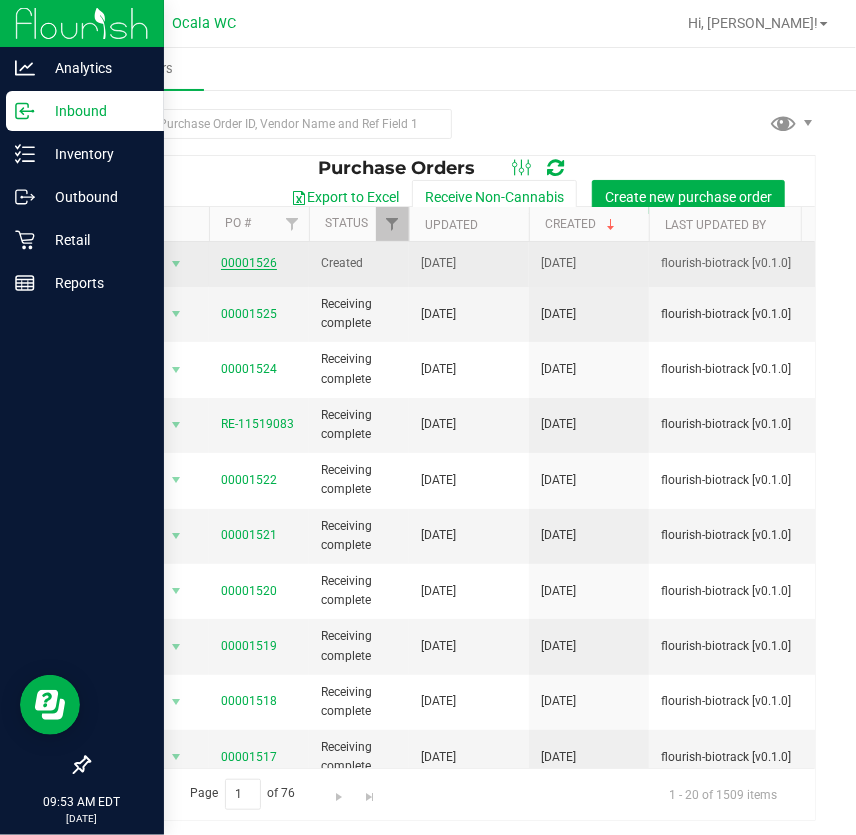 click on "00001526" at bounding box center [249, 263] 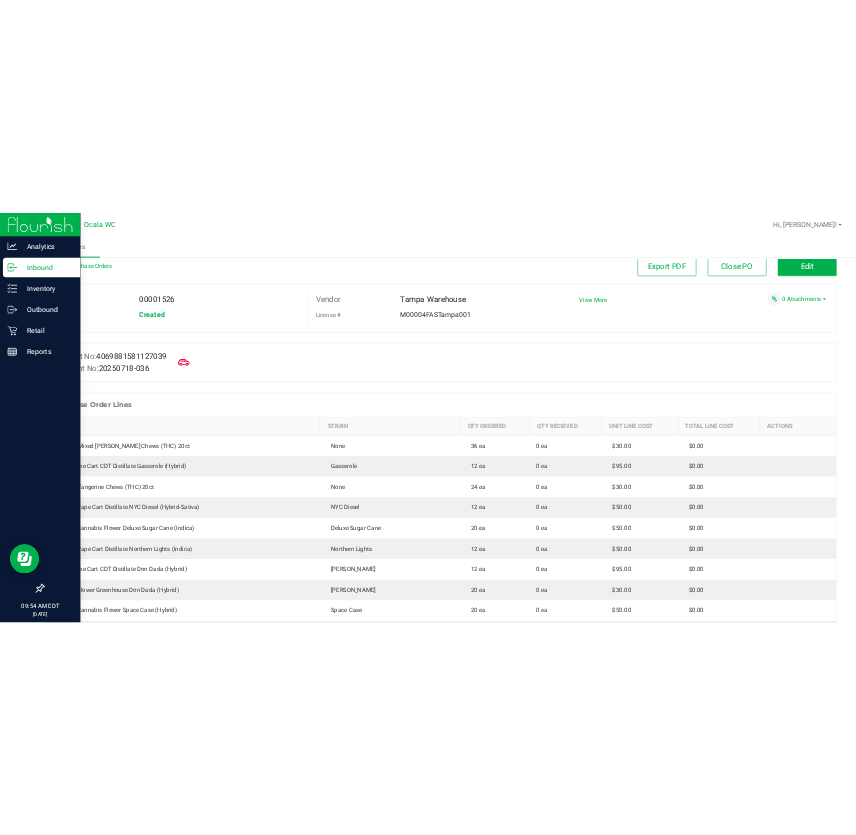 scroll, scrollTop: 0, scrollLeft: 0, axis: both 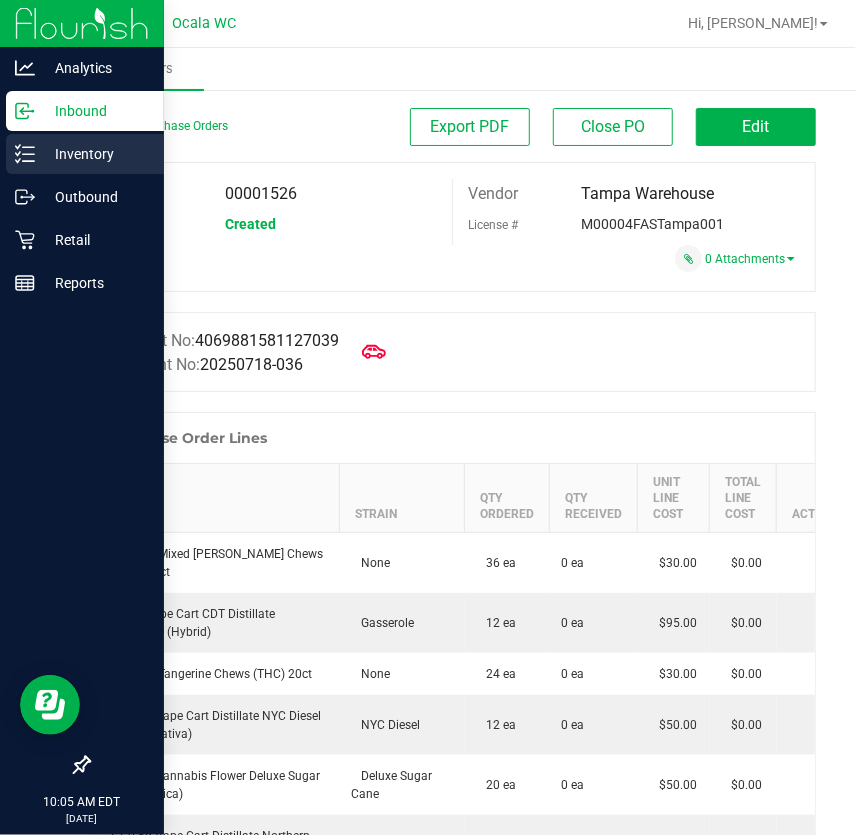 click on "Inventory" at bounding box center (95, 154) 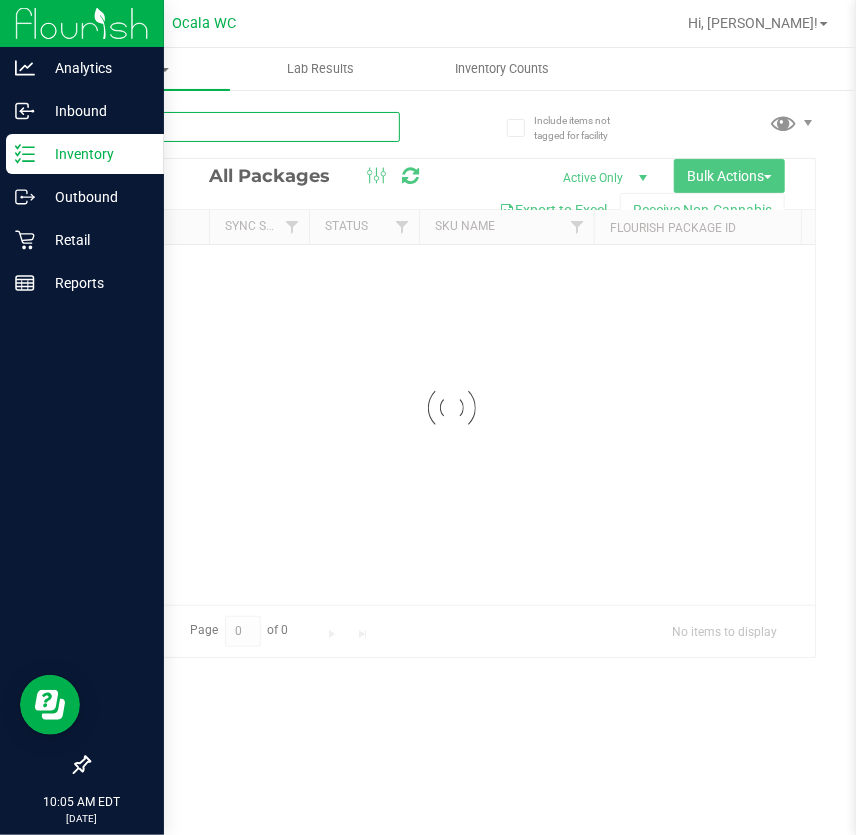 click at bounding box center [244, 127] 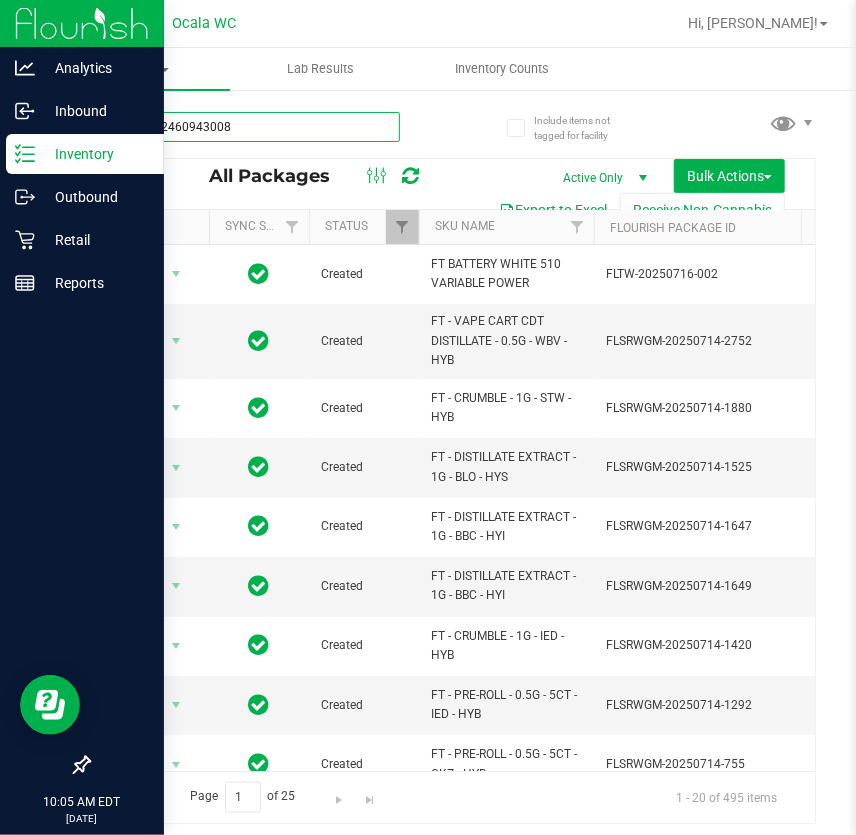 type on "8884772460943008" 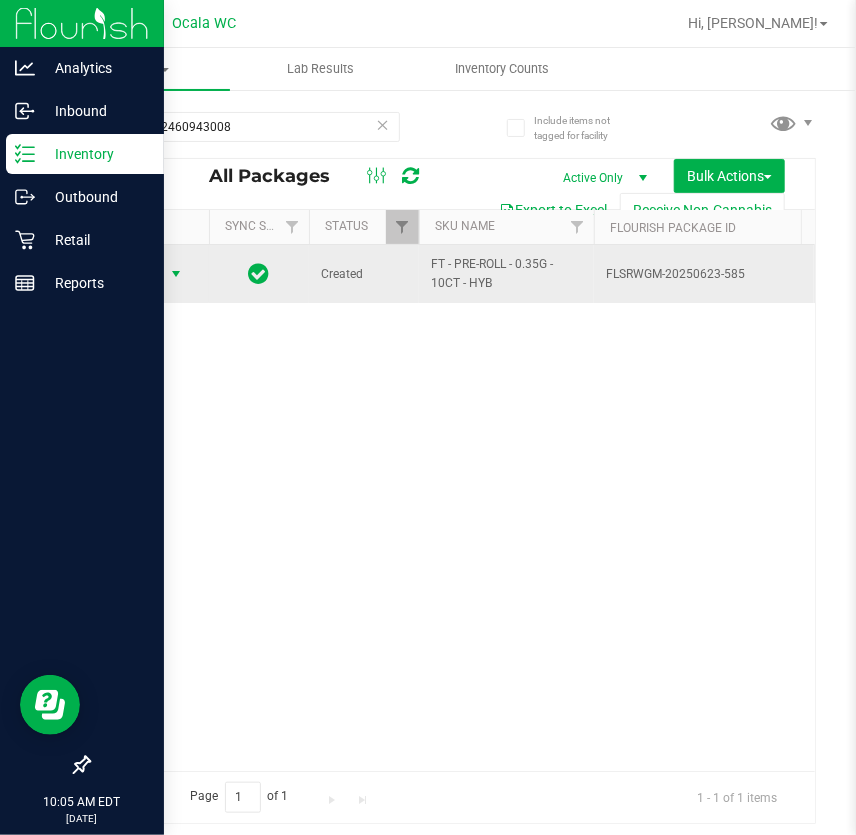 click on "Action" at bounding box center [136, 274] 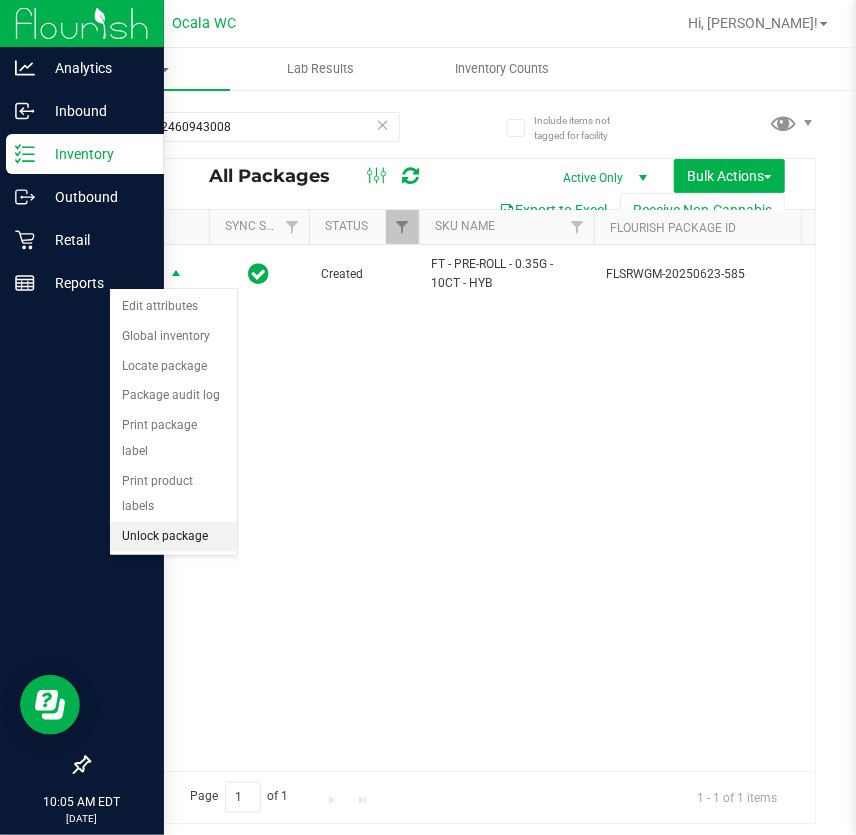 click on "Unlock package" at bounding box center (173, 537) 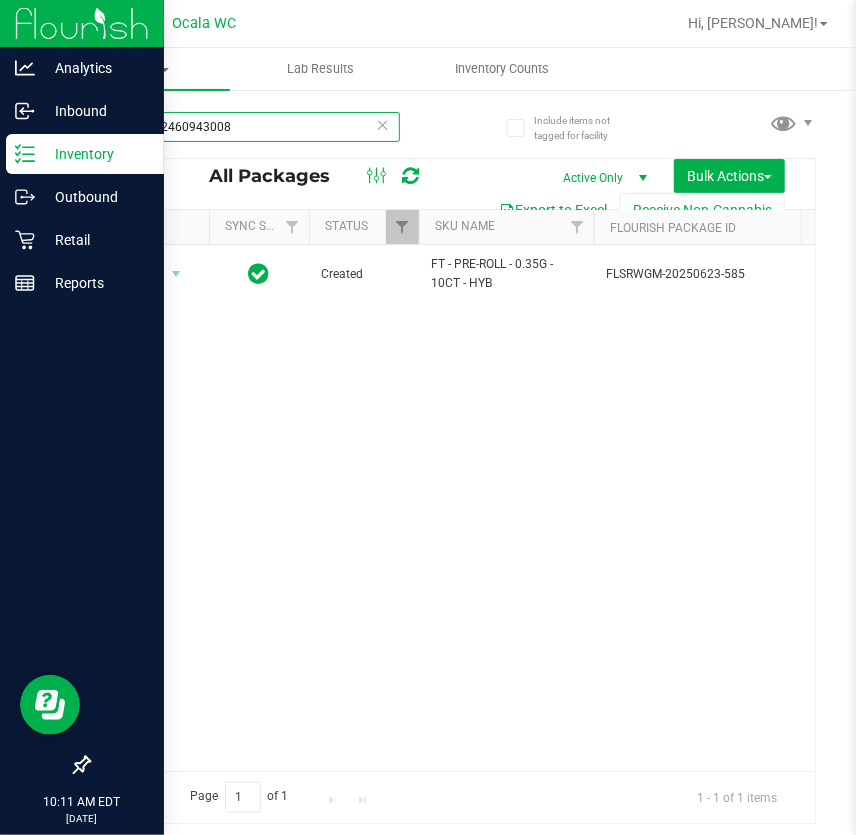 drag, startPoint x: 245, startPoint y: 124, endPoint x: -779, endPoint y: -14, distance: 1033.257 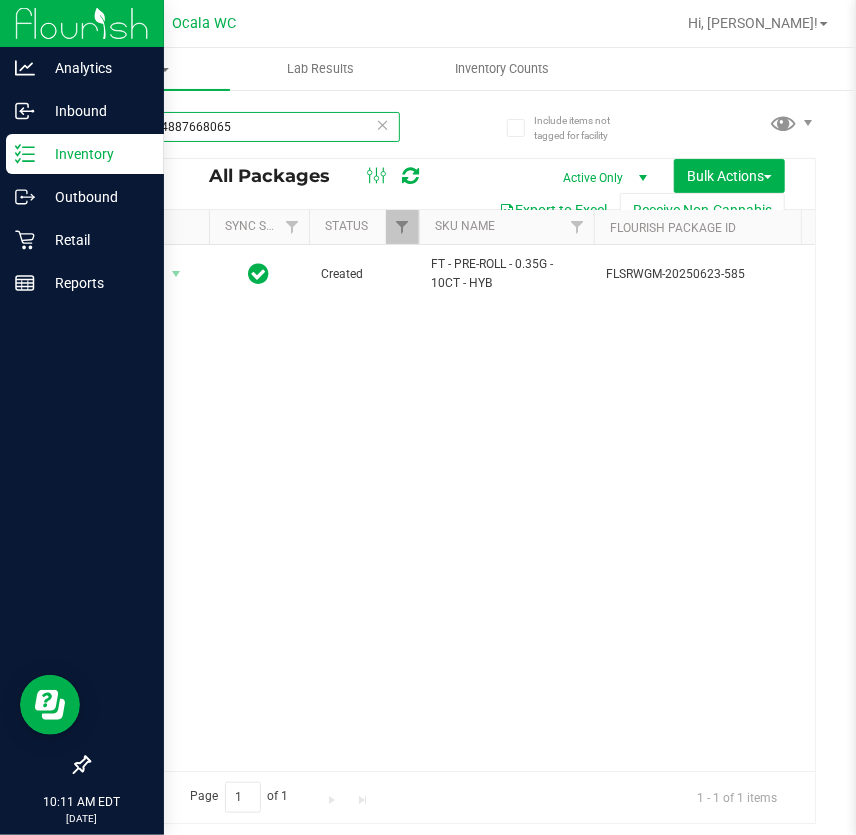 type on "2320904887668065" 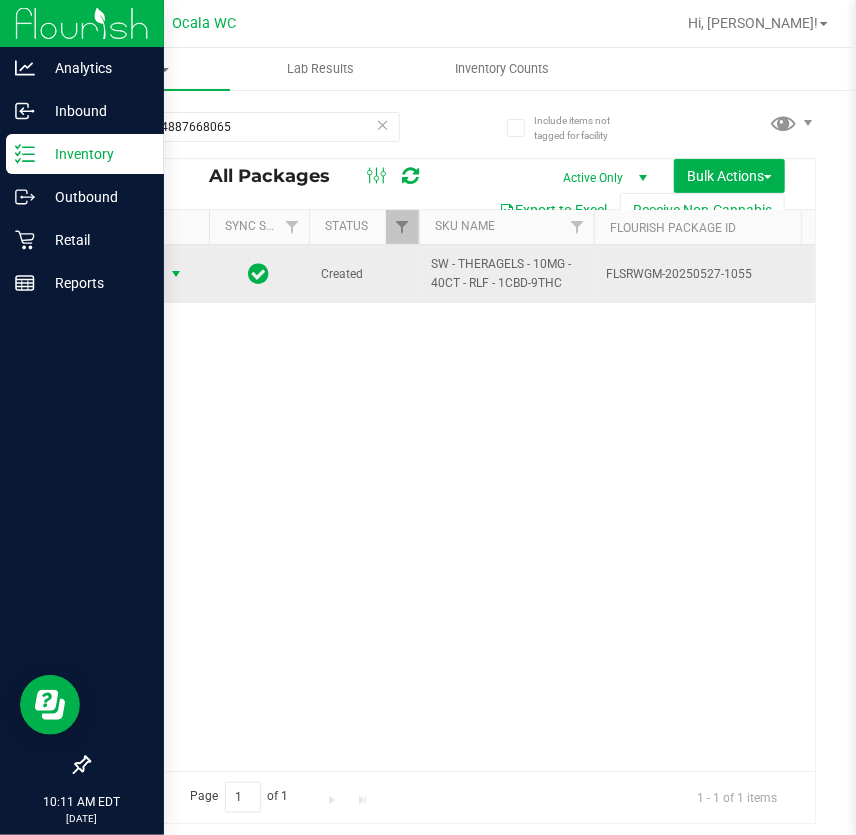 click on "Action" at bounding box center [136, 274] 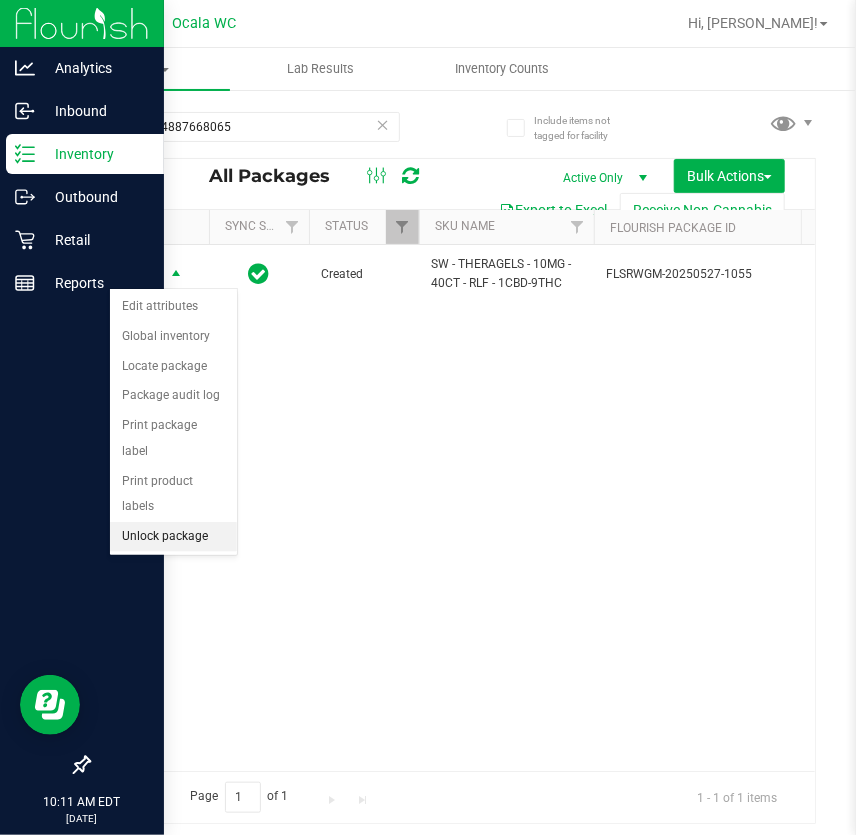 click on "Unlock package" at bounding box center (173, 537) 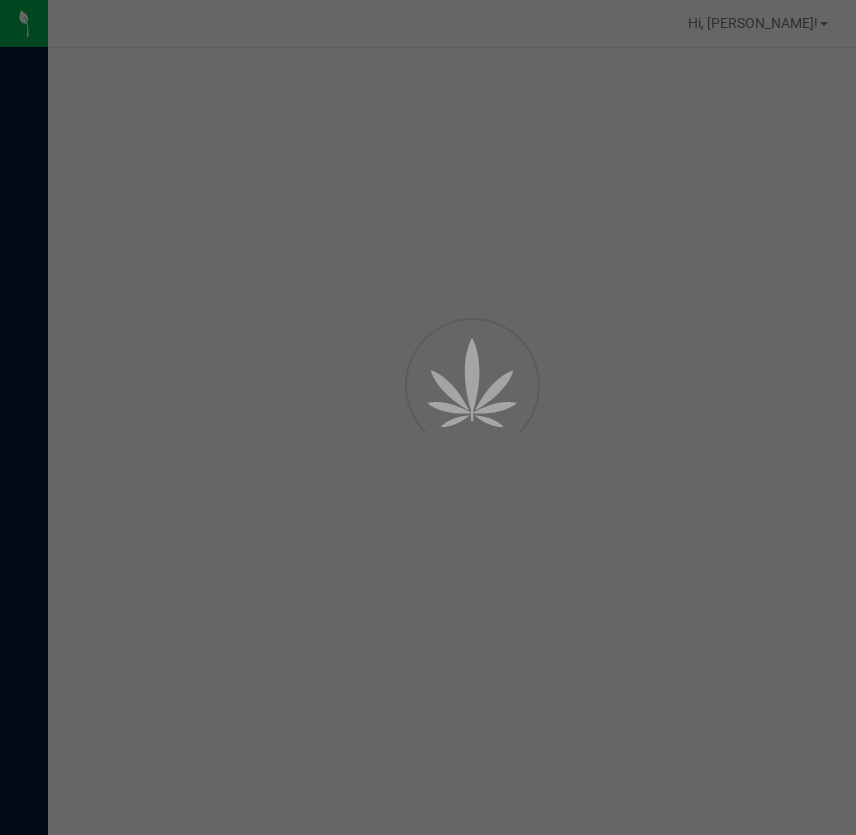 scroll, scrollTop: 0, scrollLeft: 0, axis: both 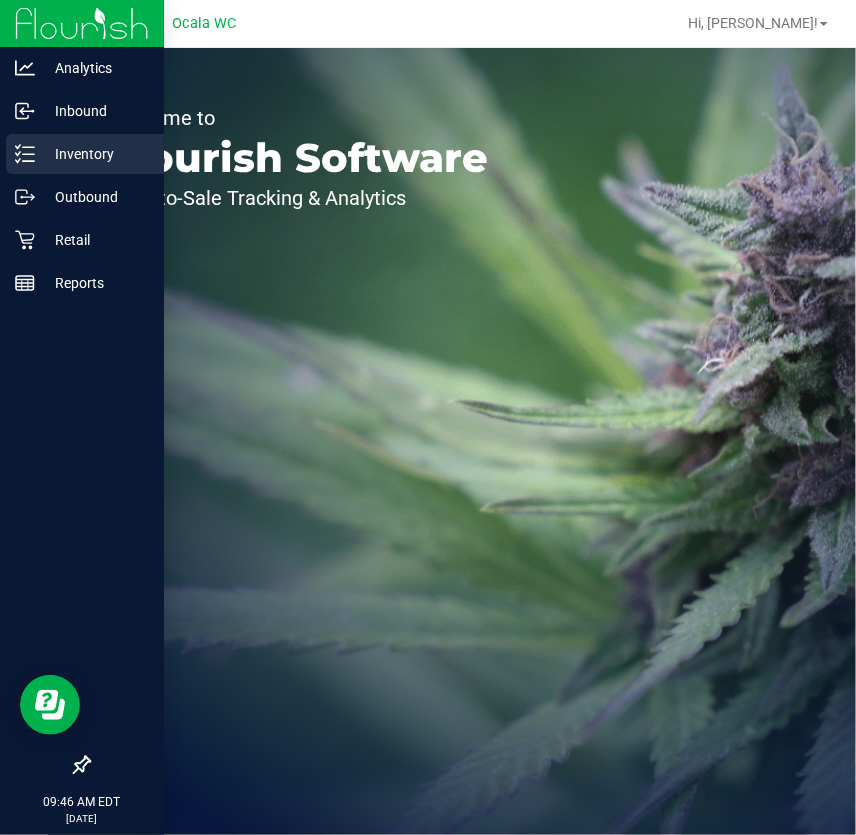 click 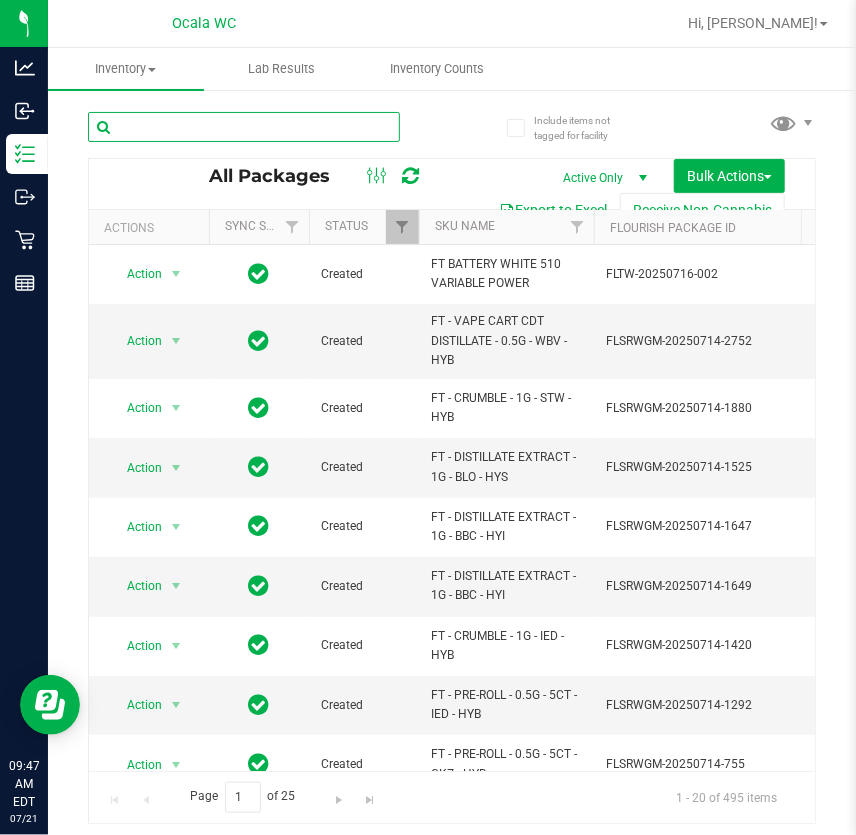 click at bounding box center (244, 127) 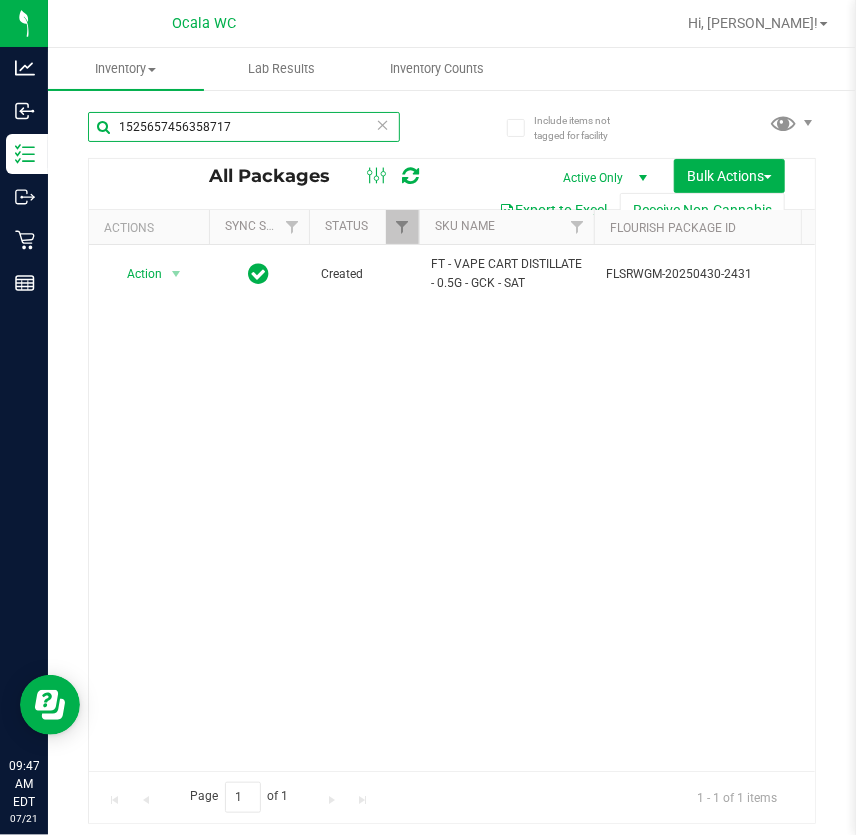 drag, startPoint x: 306, startPoint y: 128, endPoint x: -767, endPoint y: 65, distance: 1074.8479 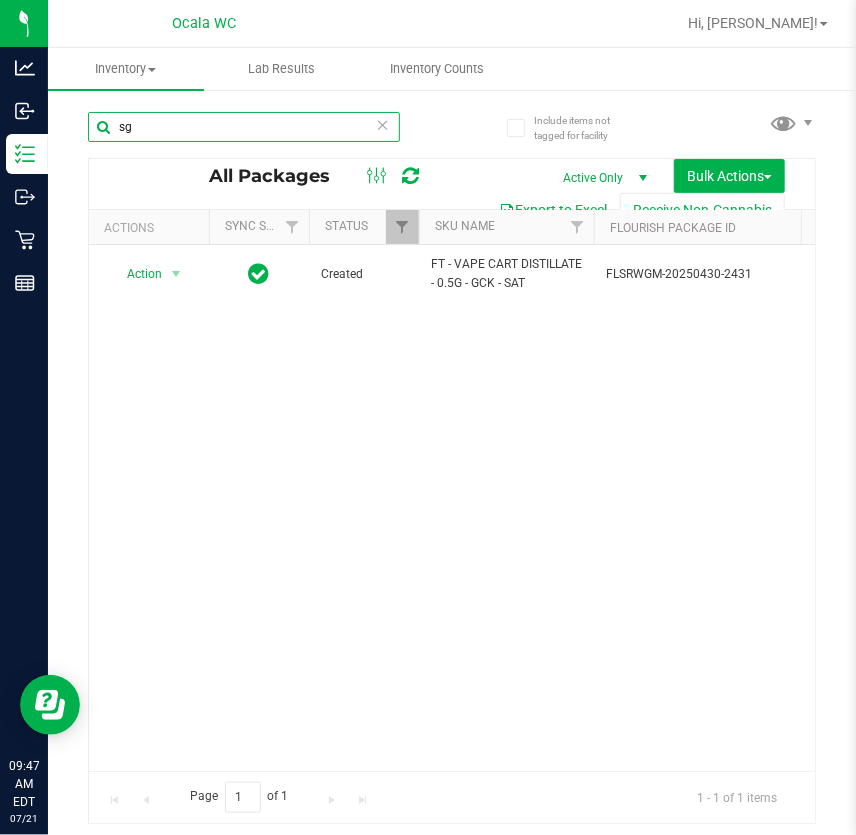 type on "s" 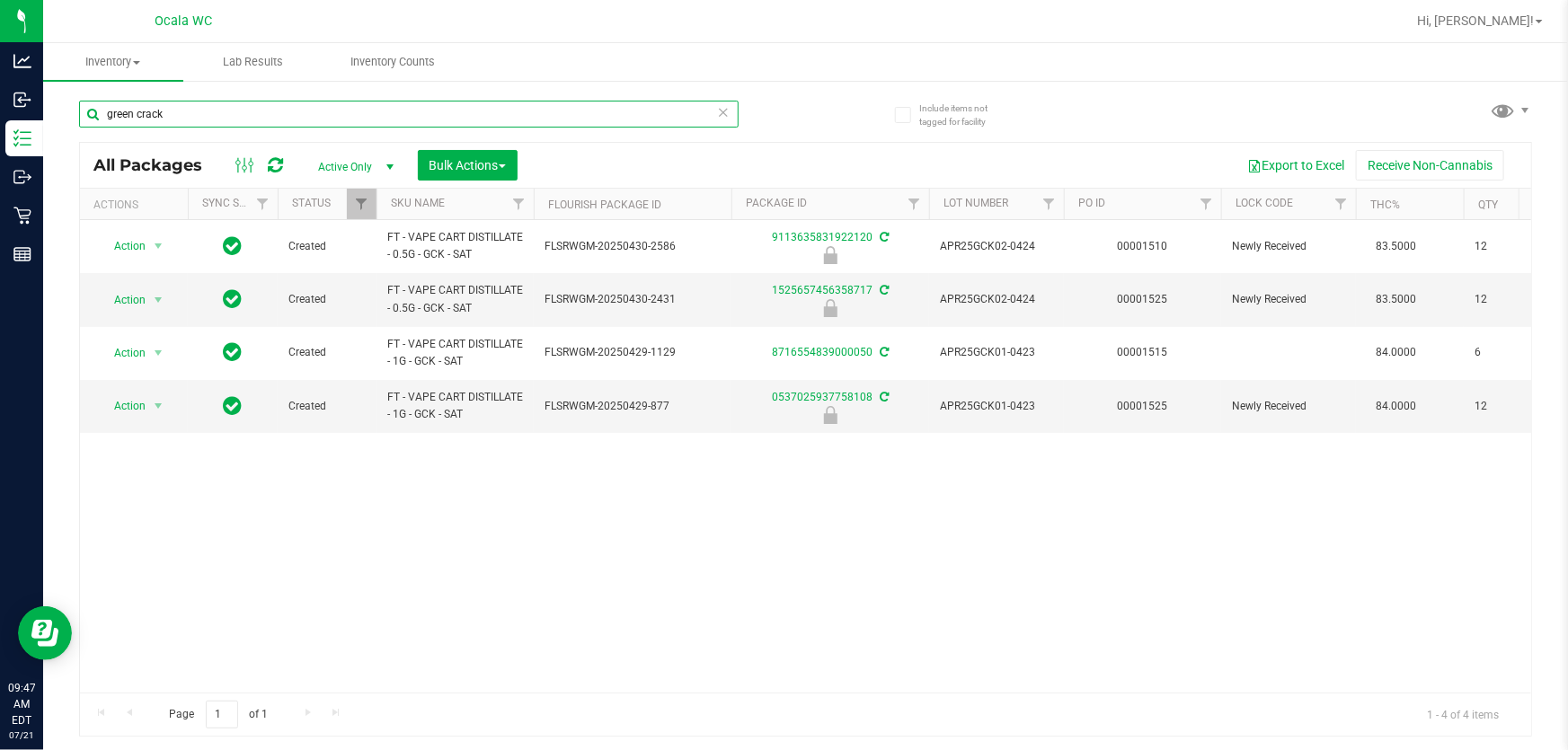 scroll, scrollTop: 0, scrollLeft: 56, axis: horizontal 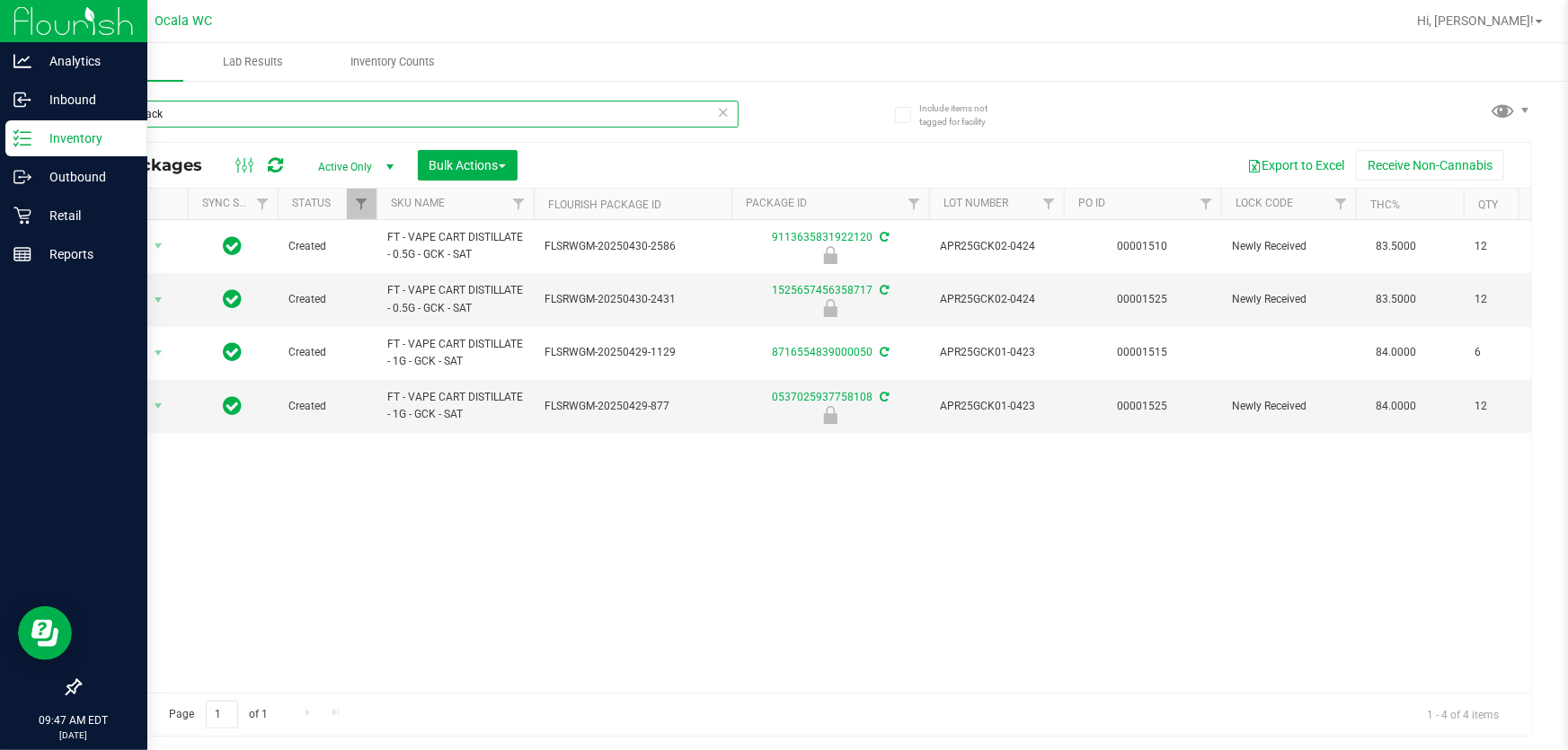drag, startPoint x: 257, startPoint y: 101, endPoint x: 0, endPoint y: 12, distance: 271.97426 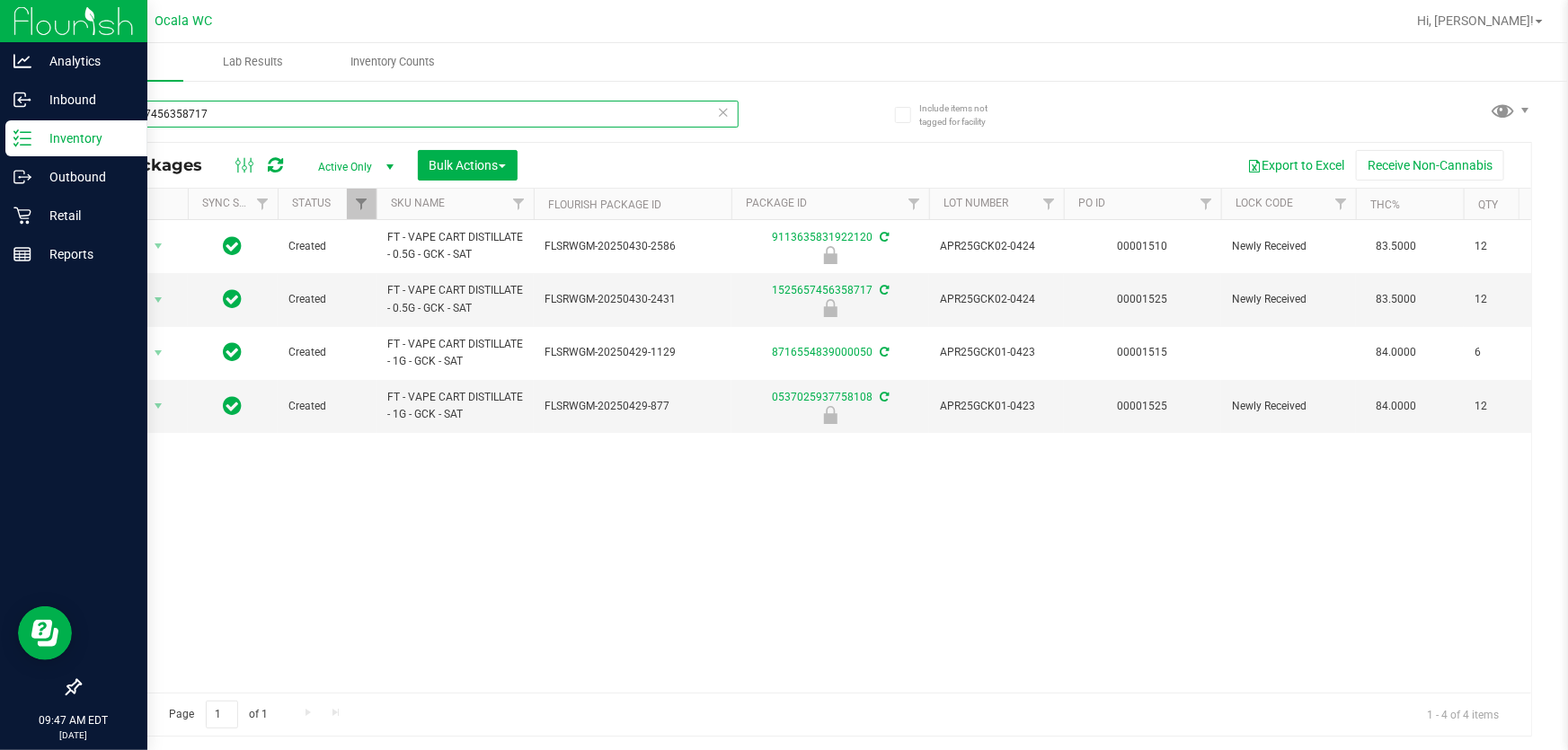 type on "1525657456358717" 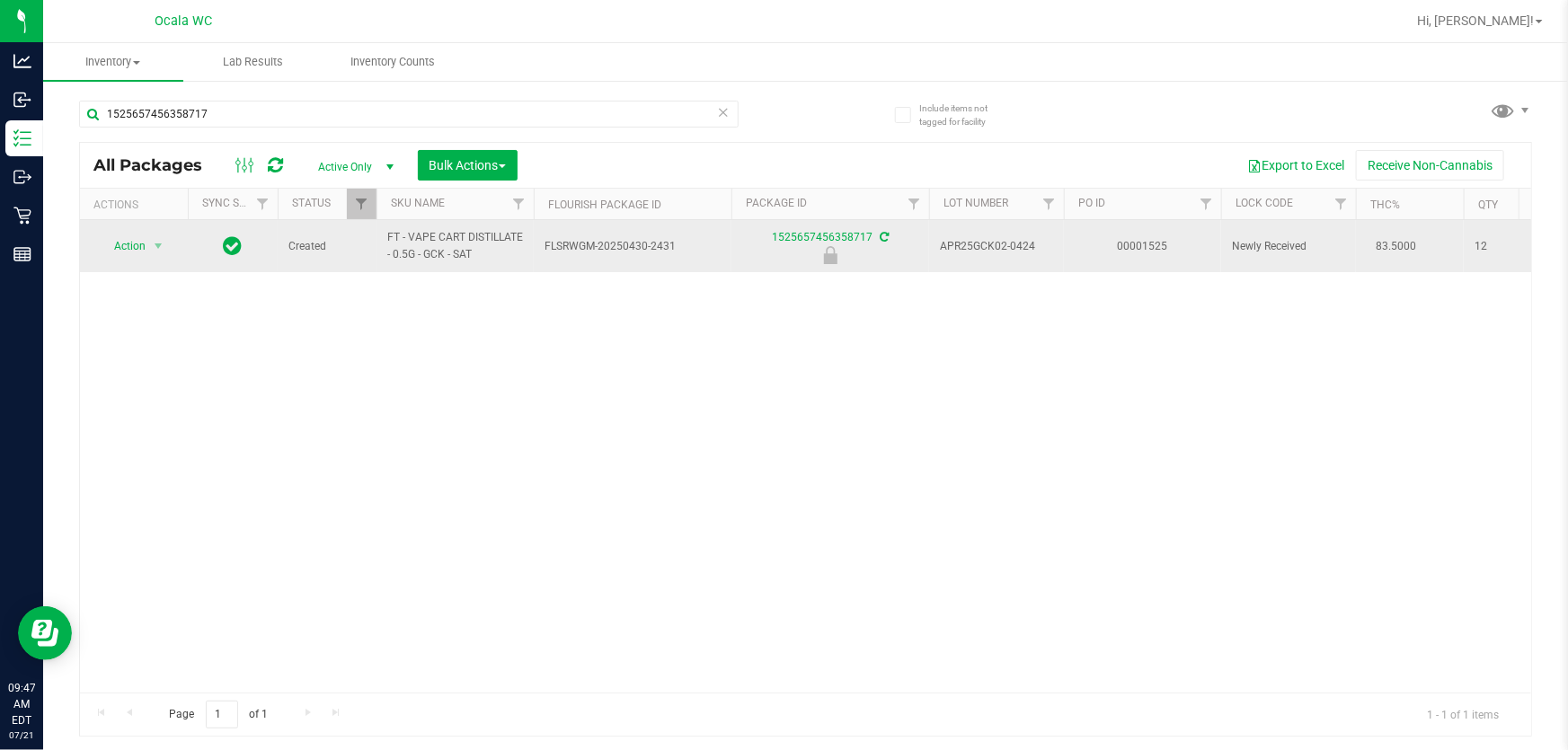 click on "Action Action Edit attributes Global inventory Locate package Package audit log Print package label Print product labels Unlock package" at bounding box center [134, 246] 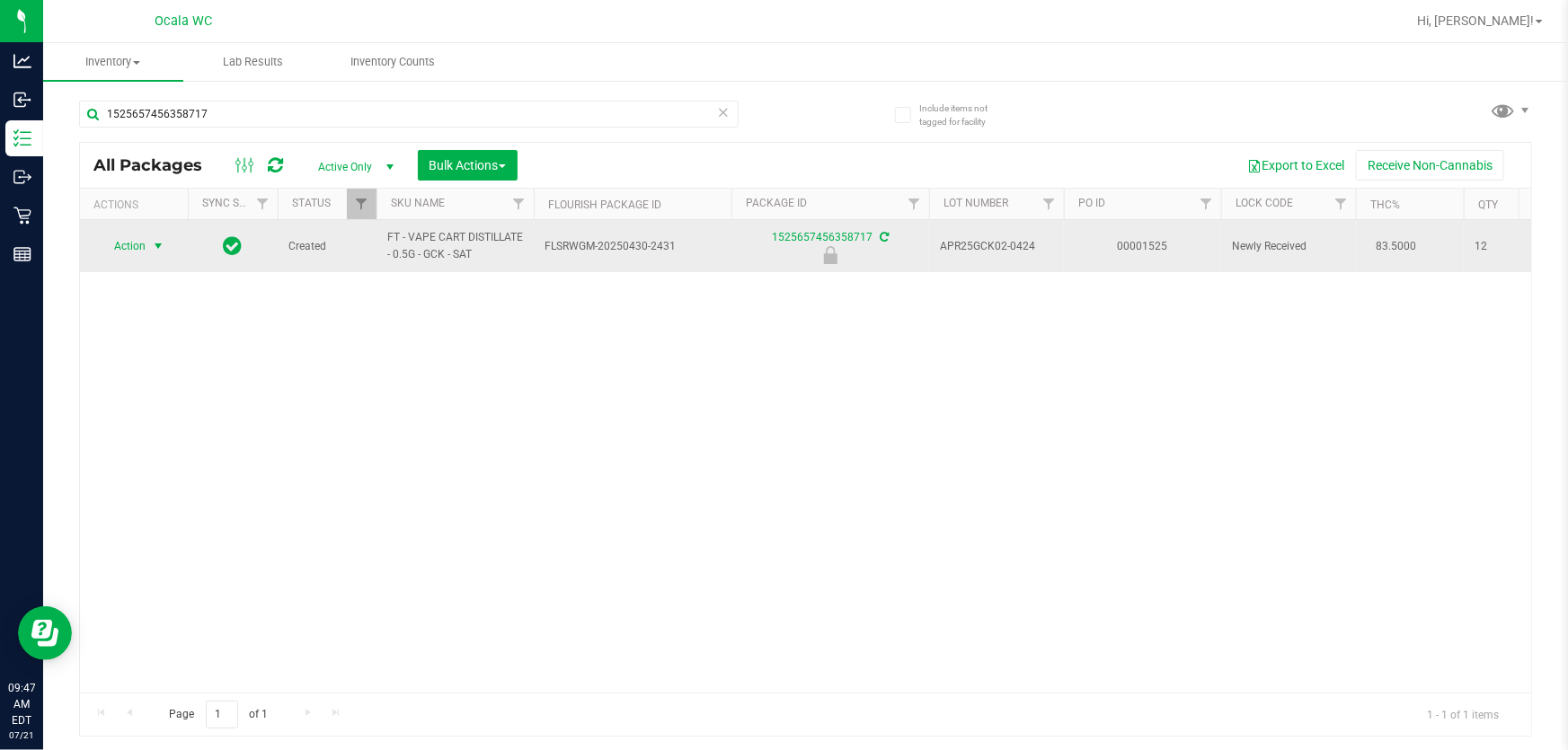 click on "Action" at bounding box center (122, 246) 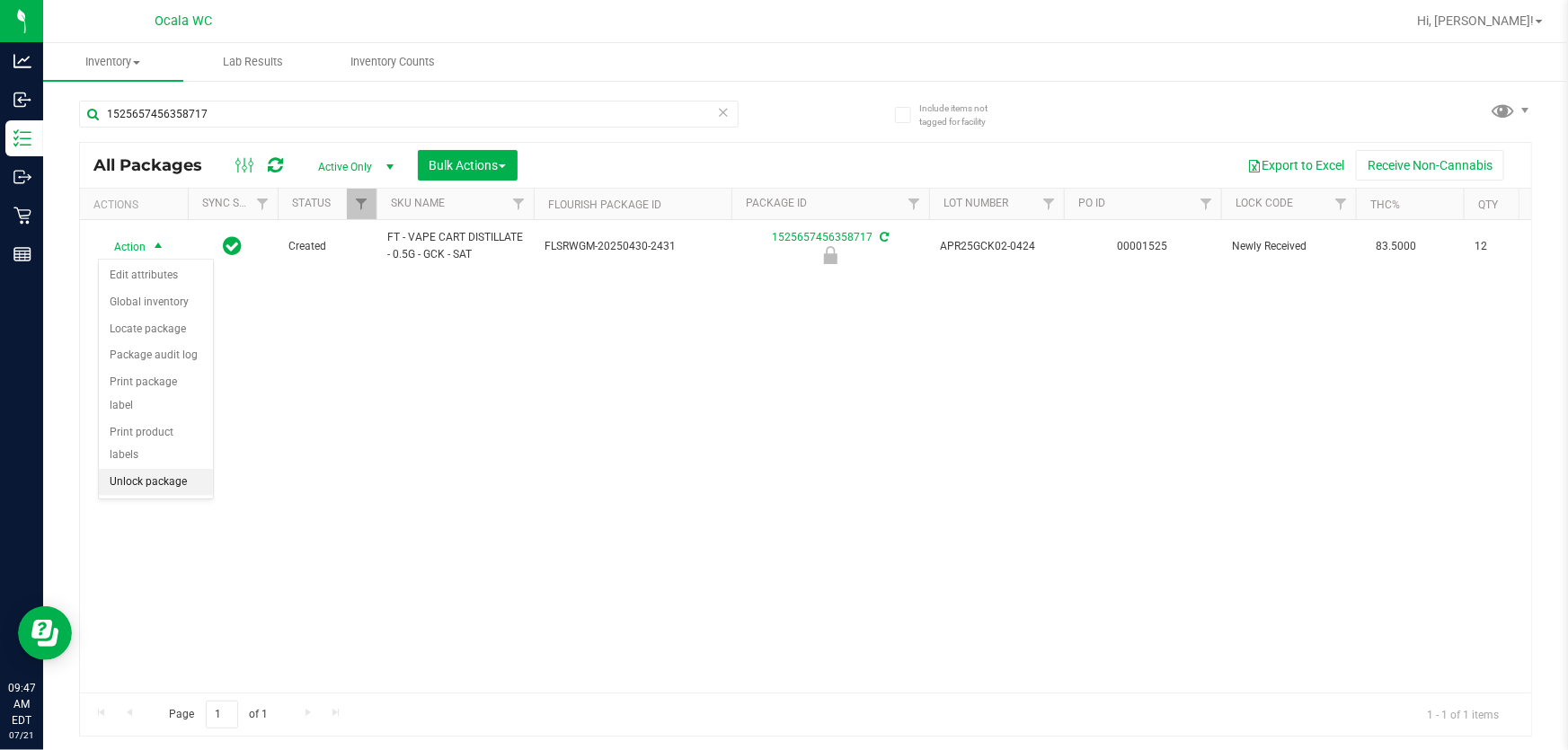 click on "Unlock package" at bounding box center (155, 482) 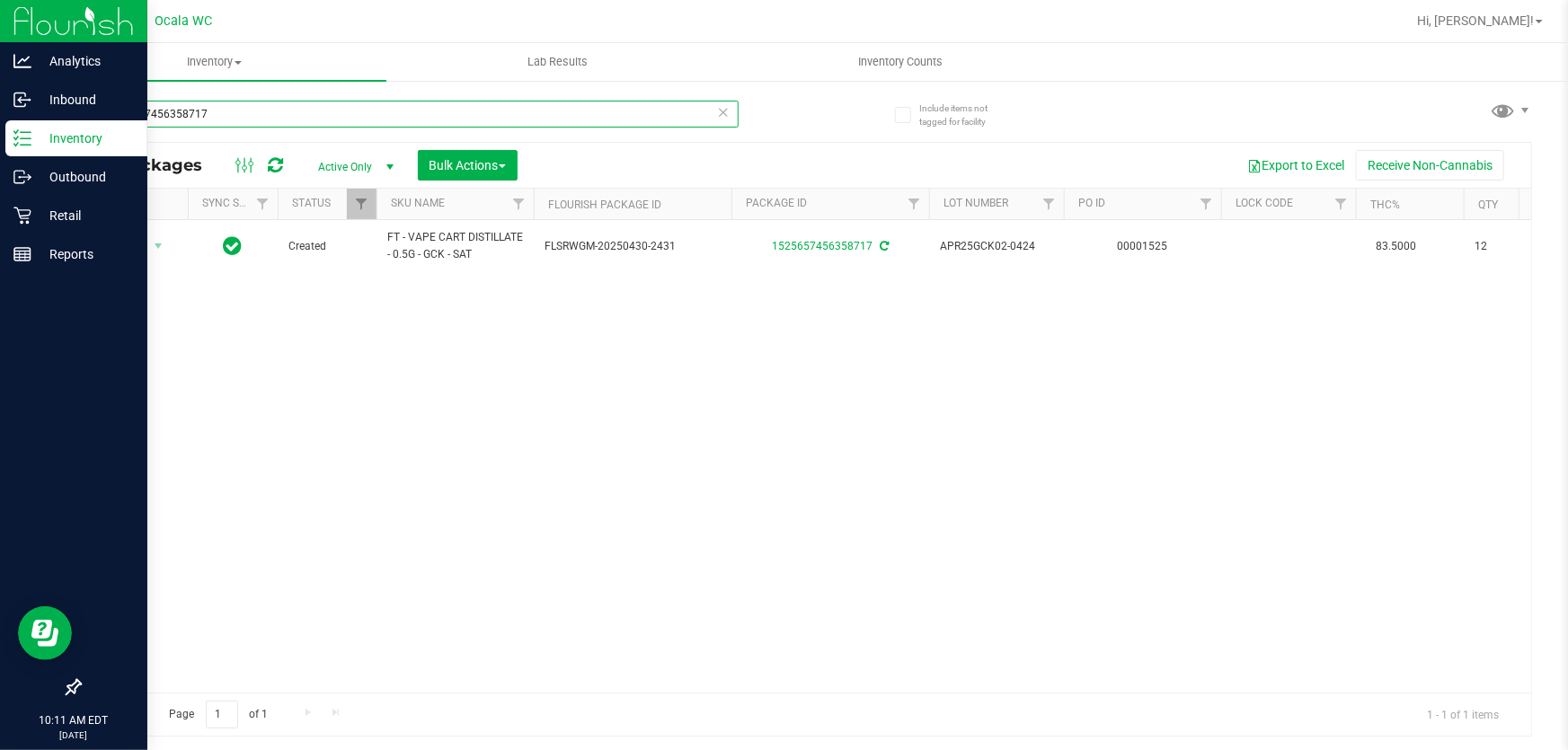 drag, startPoint x: 308, startPoint y: 115, endPoint x: 0, endPoint y: 4, distance: 327.3912 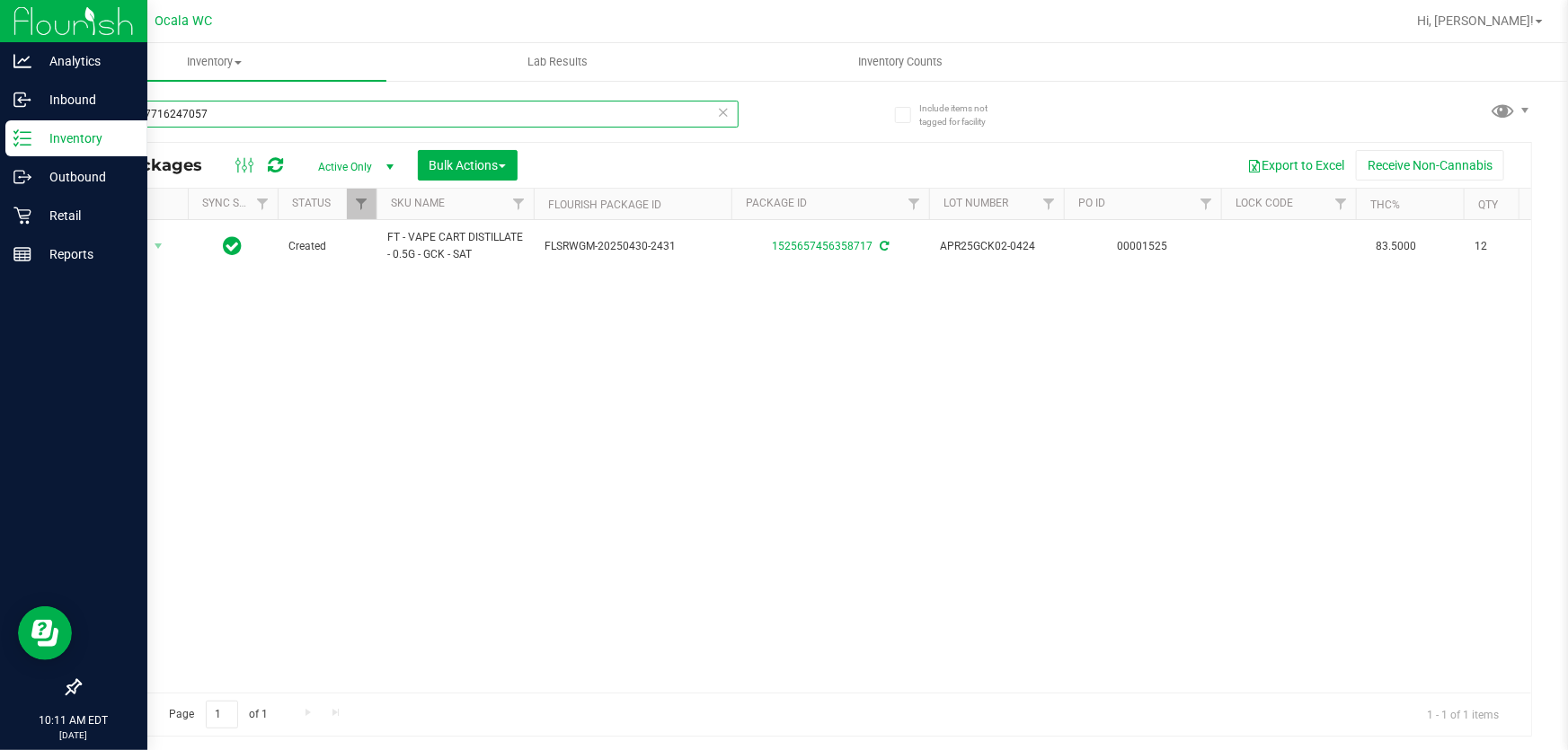 type on "8915677716247057" 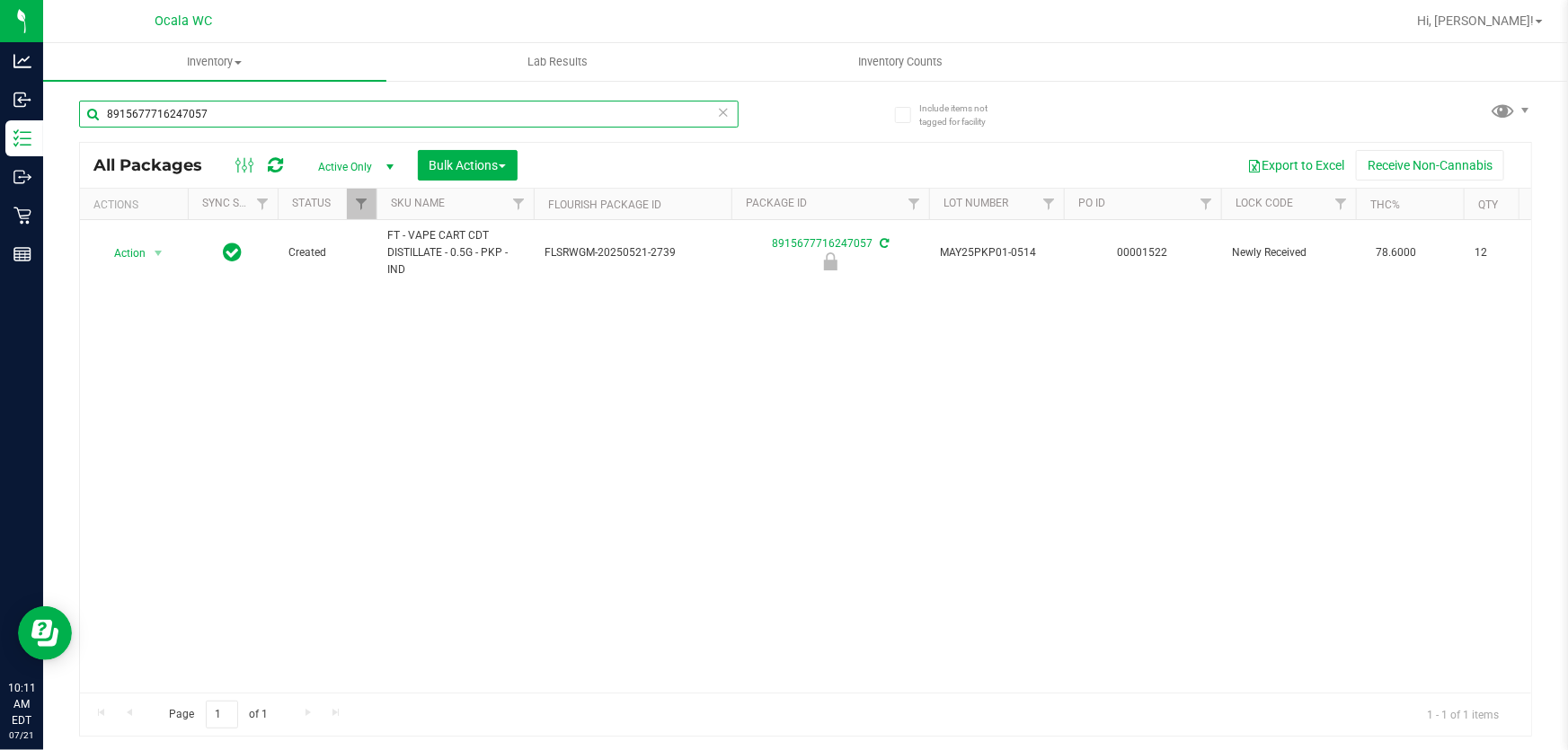 scroll, scrollTop: 0, scrollLeft: 110, axis: horizontal 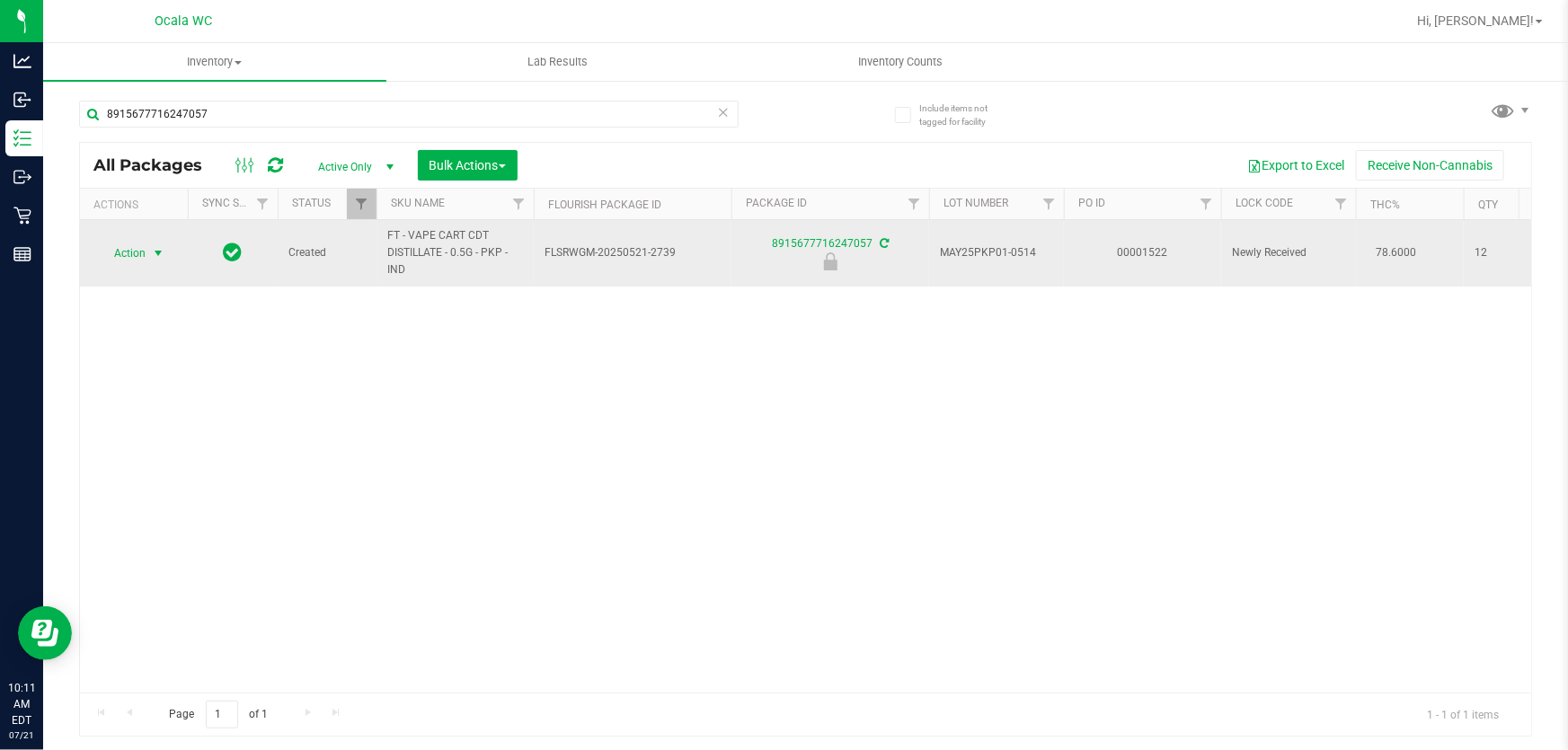 click on "Action" at bounding box center (122, 253) 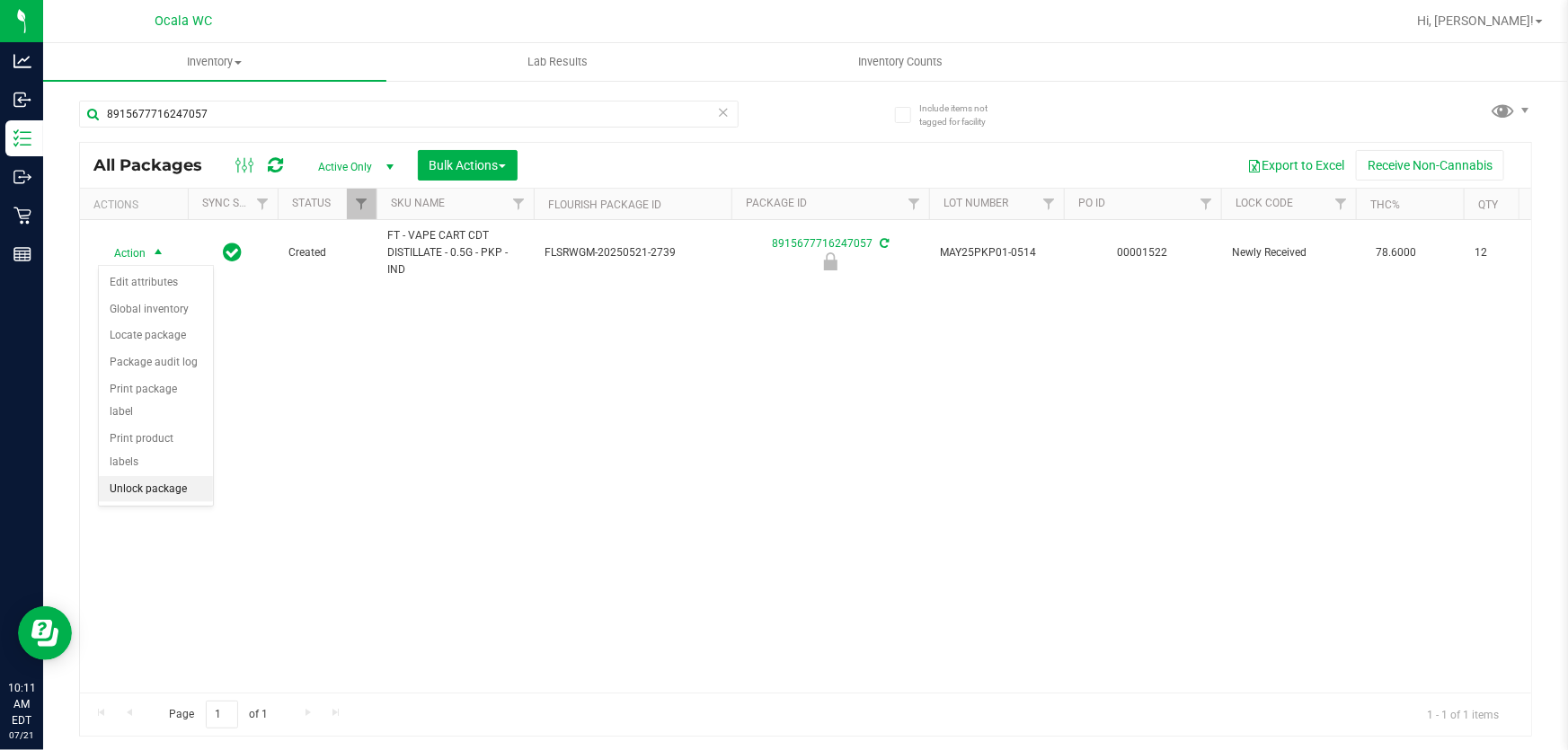 click on "Unlock package" at bounding box center [155, 490] 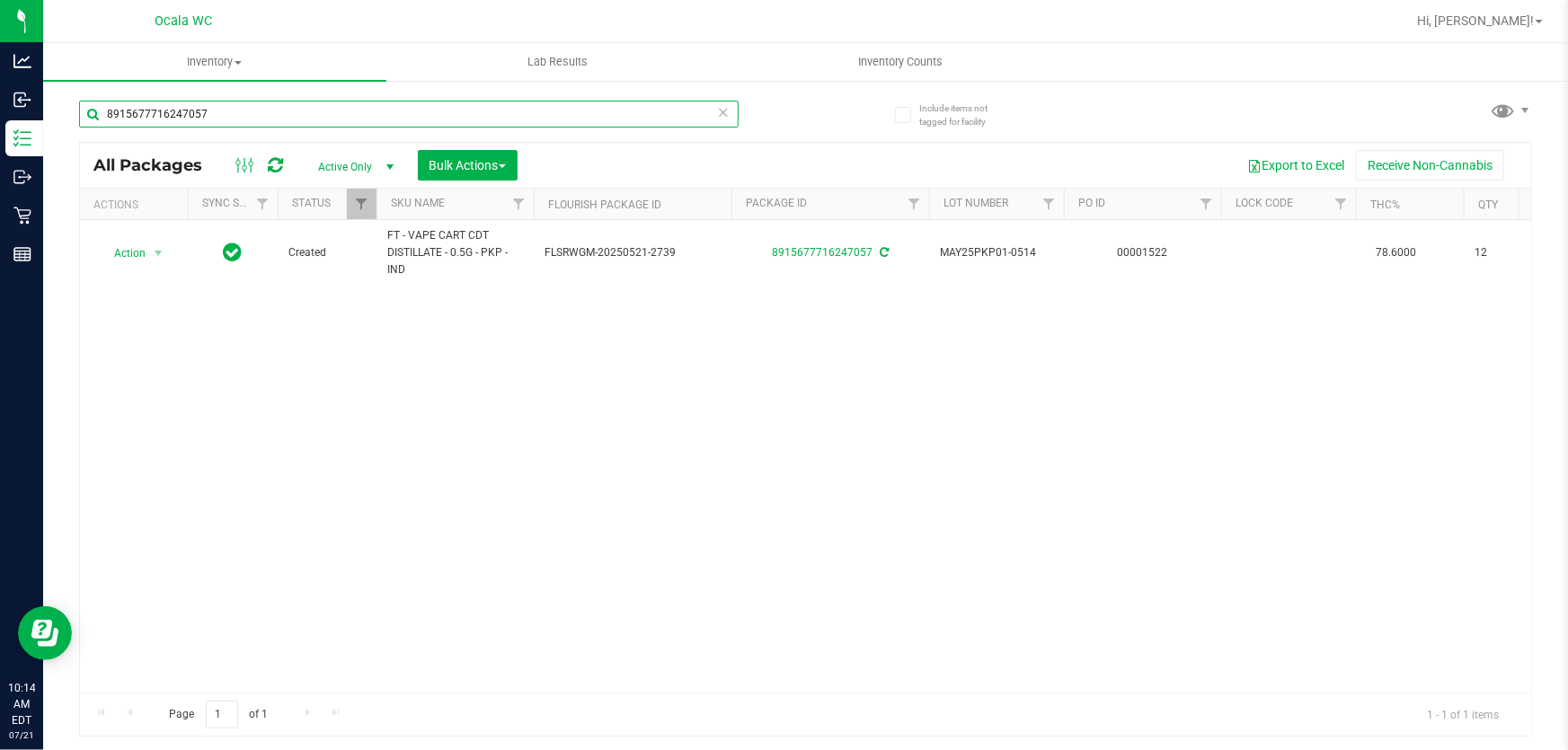 drag, startPoint x: 0, startPoint y: -33, endPoint x: 0, endPoint y: -99, distance: 66 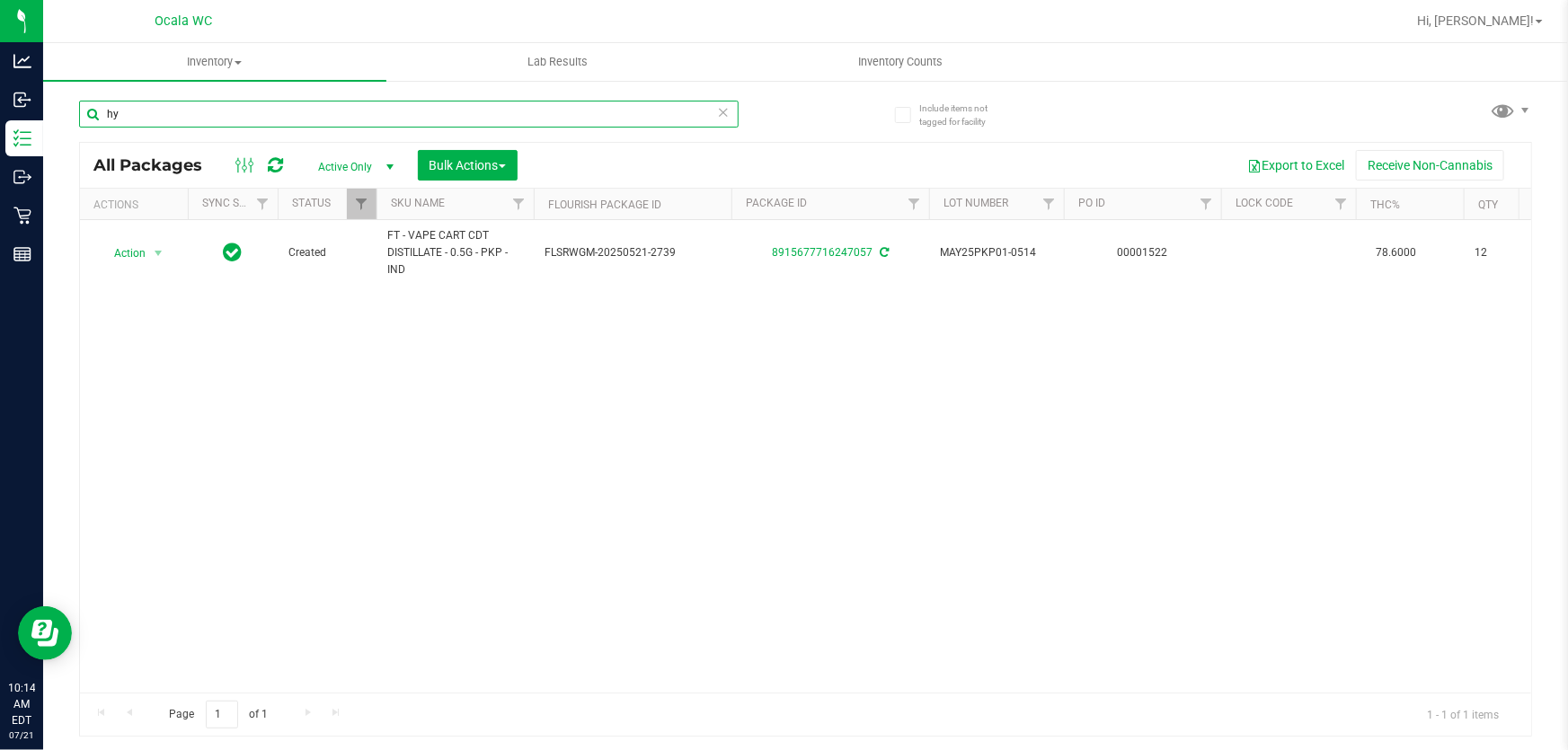 type on "h" 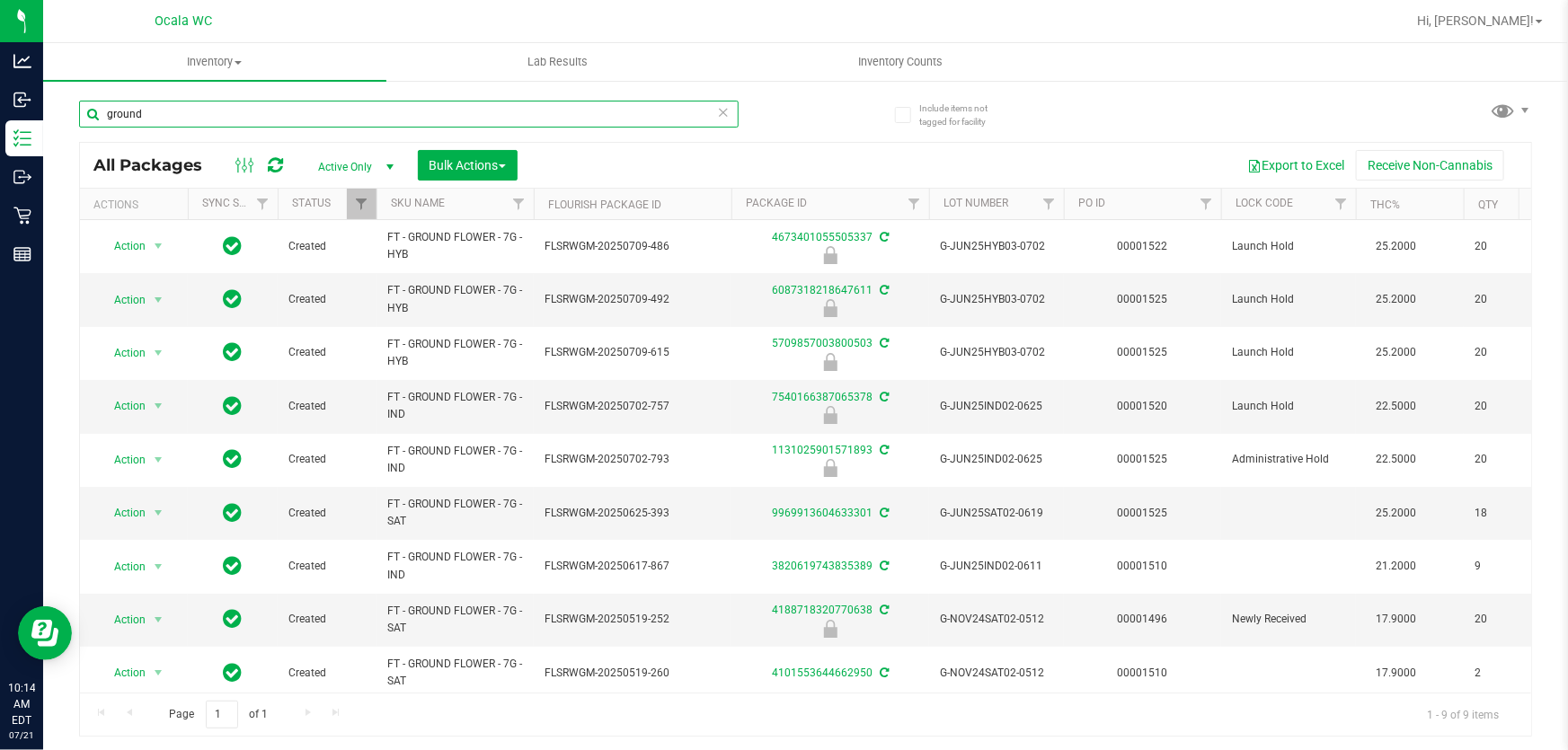 scroll, scrollTop: 0, scrollLeft: 83, axis: horizontal 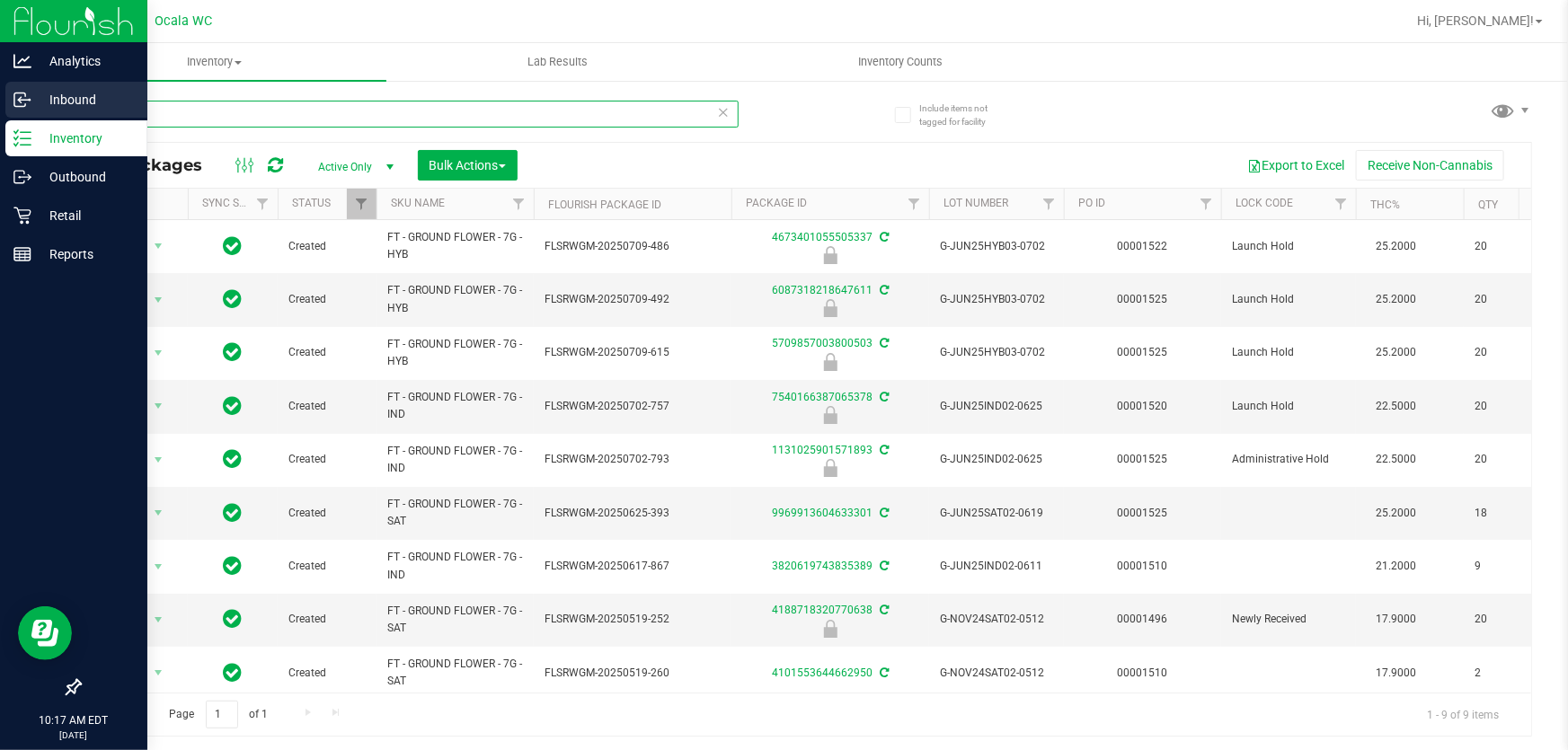 drag, startPoint x: 295, startPoint y: 103, endPoint x: 0, endPoint y: 100, distance: 295.01525 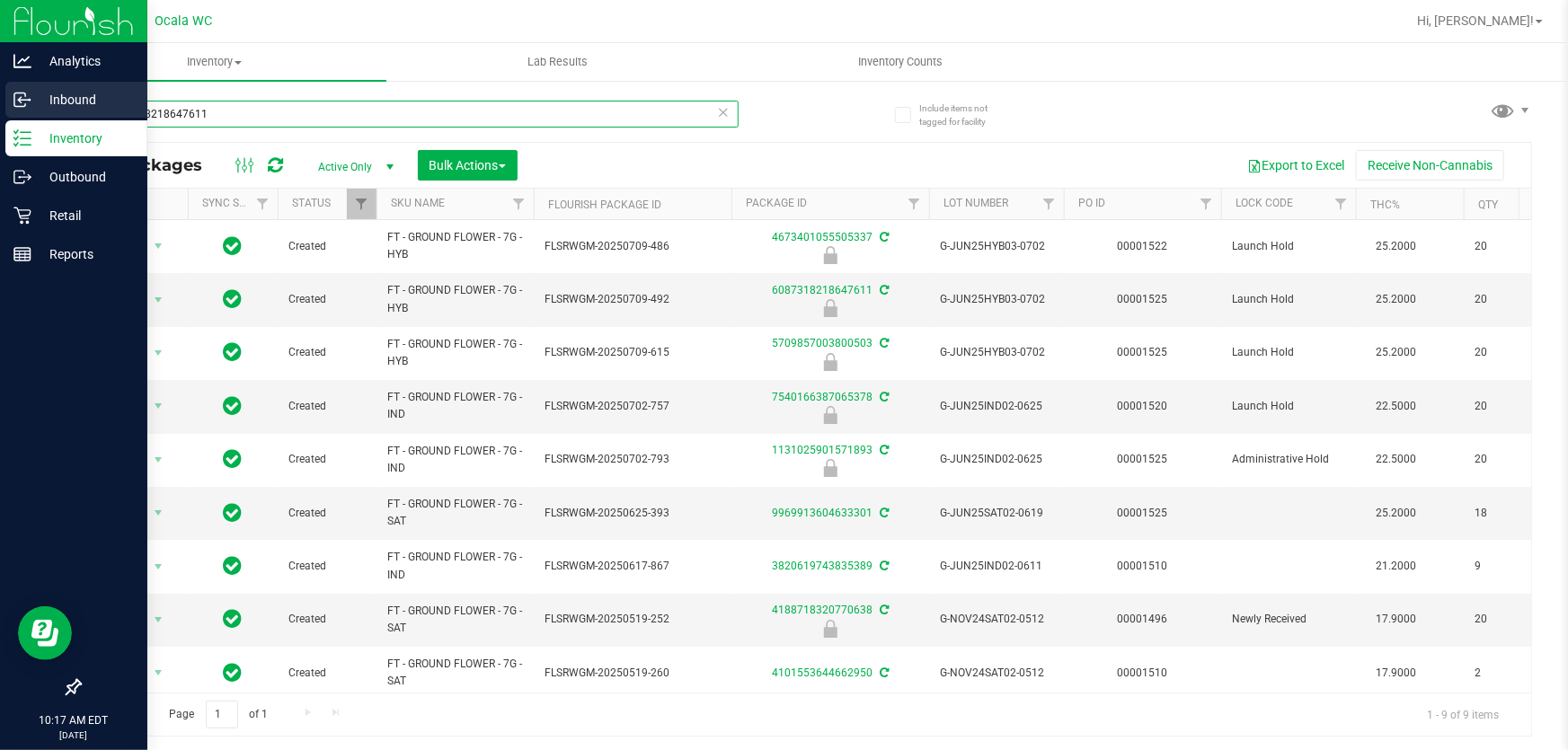 type on "6087318218647611" 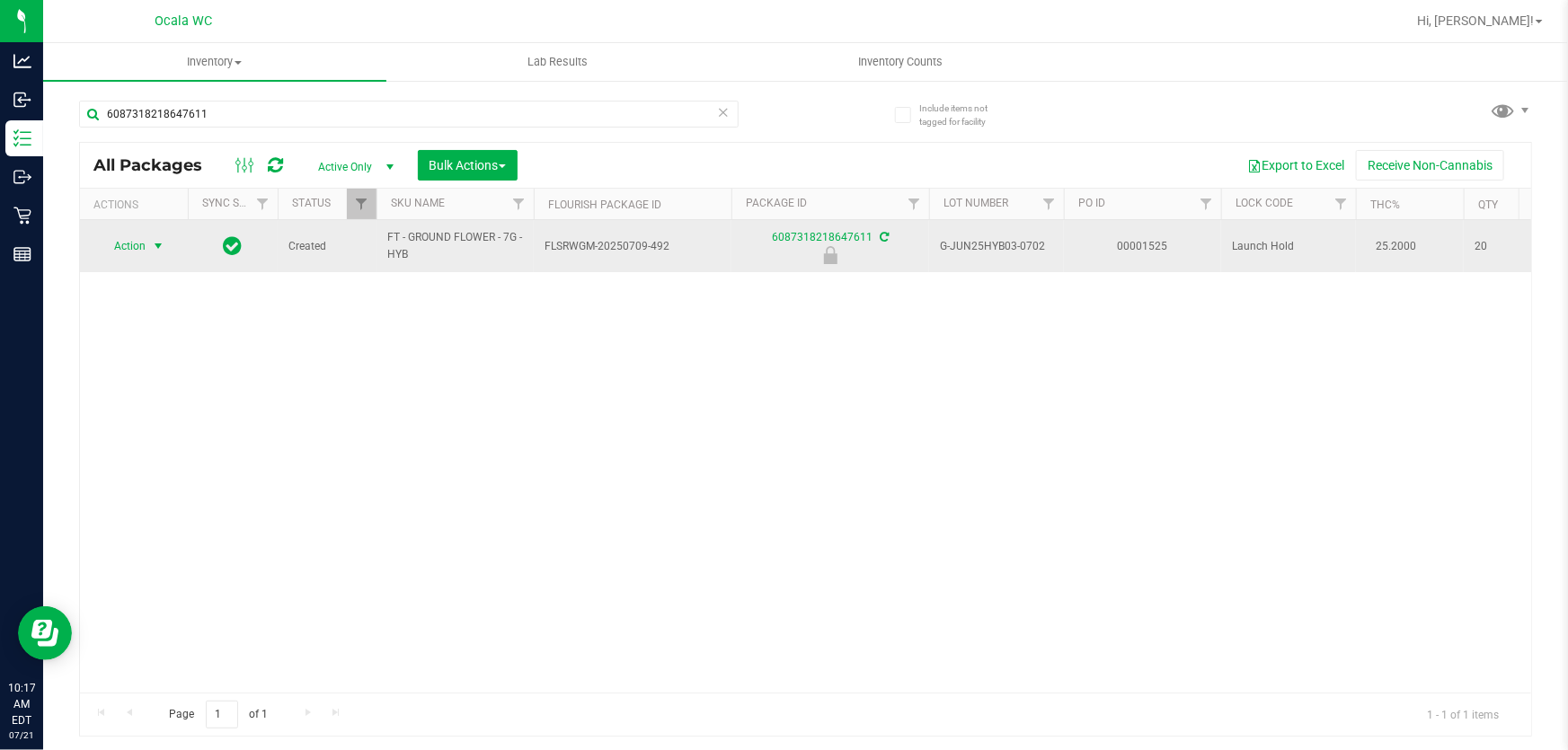 click on "Action" at bounding box center [122, 246] 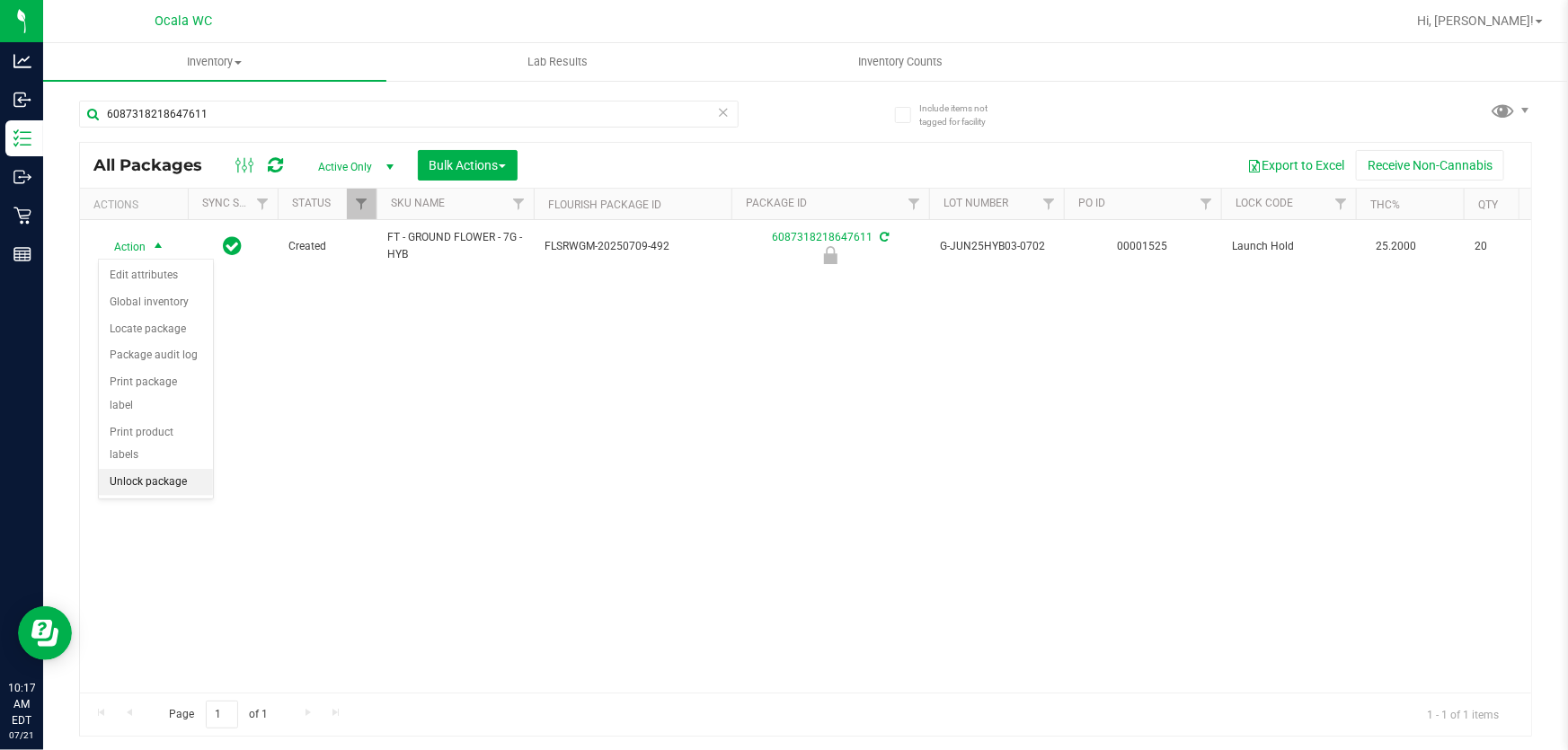 click on "Unlock package" at bounding box center (155, 482) 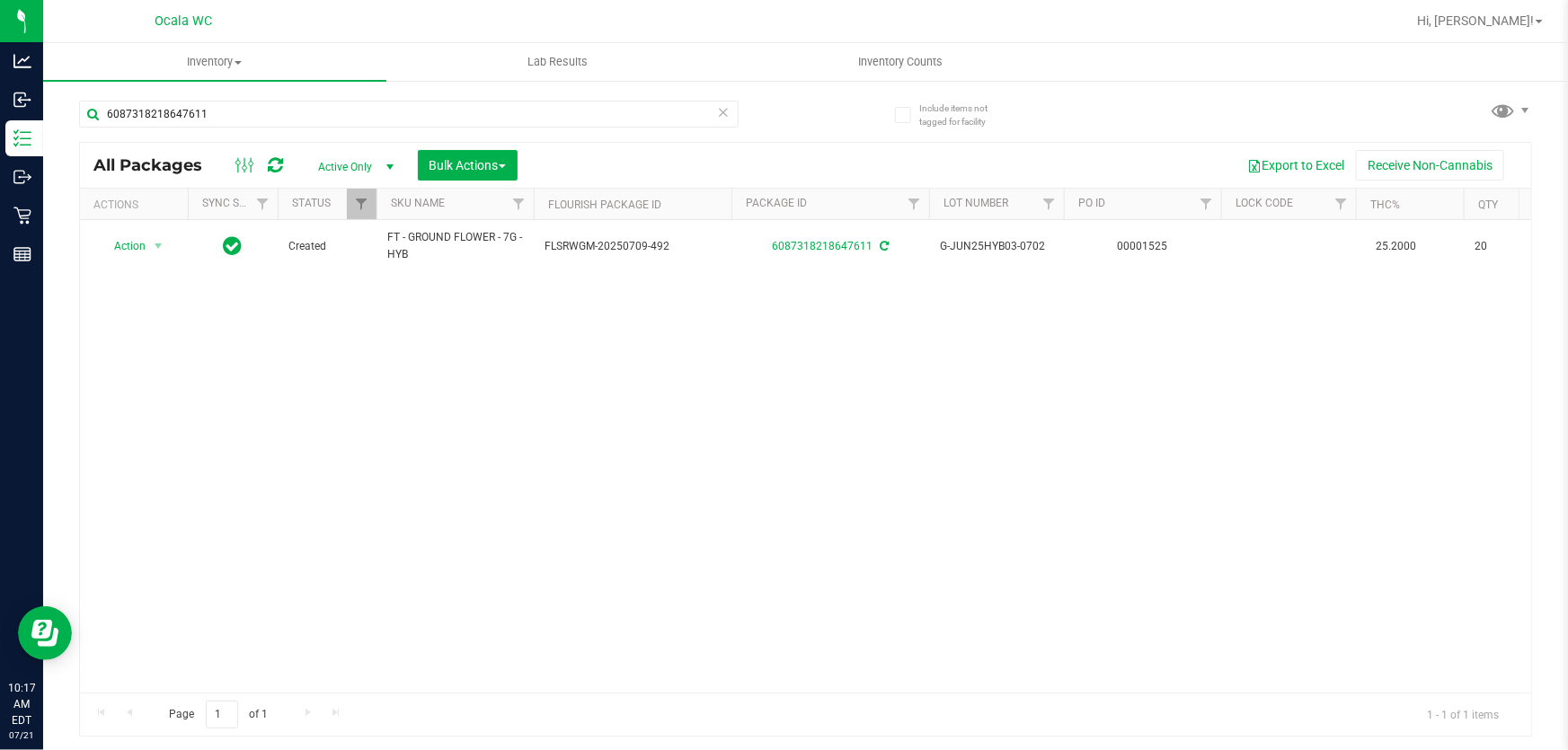 scroll, scrollTop: 0, scrollLeft: 864, axis: horizontal 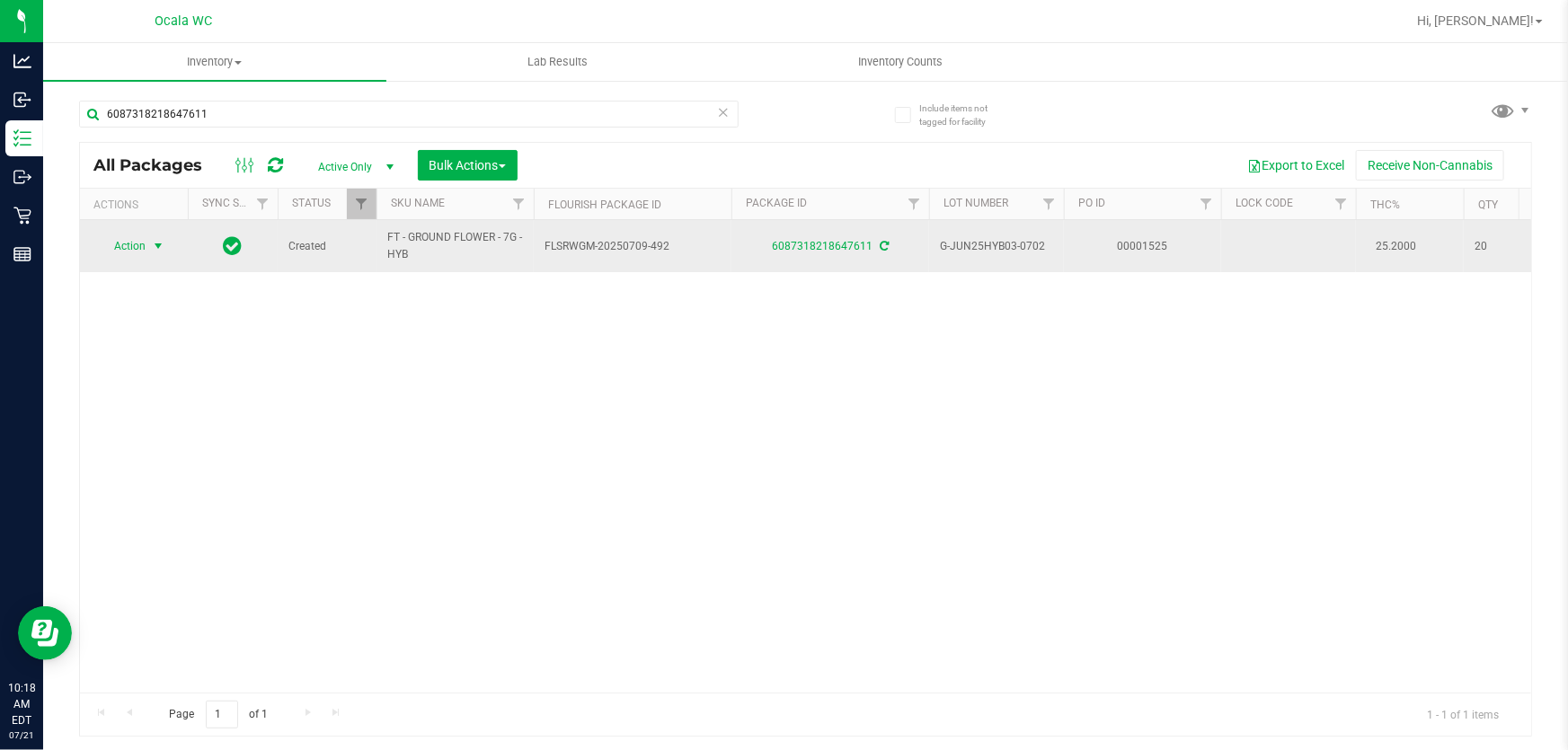 click on "Action" at bounding box center (122, 246) 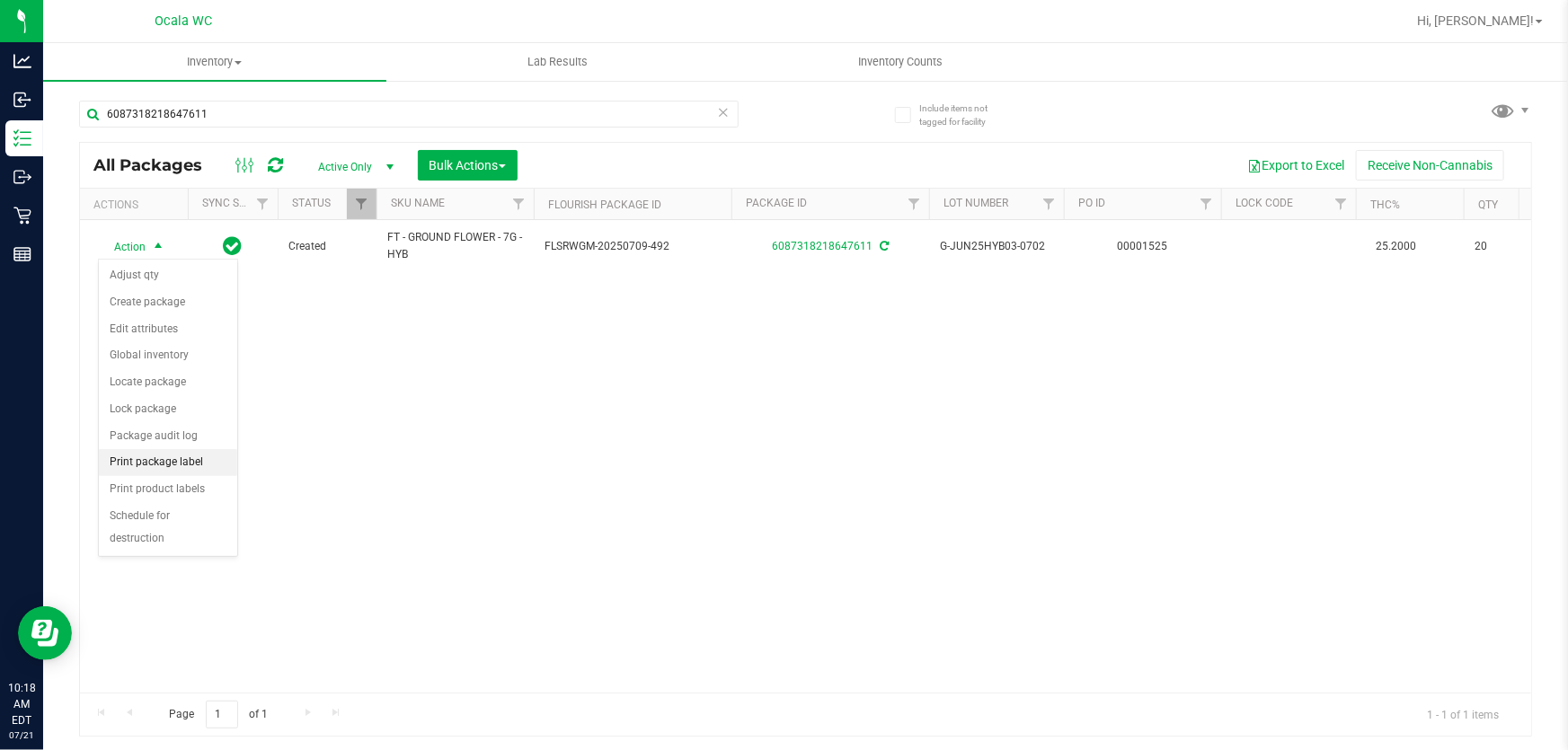 click on "Print package label" at bounding box center (168, 463) 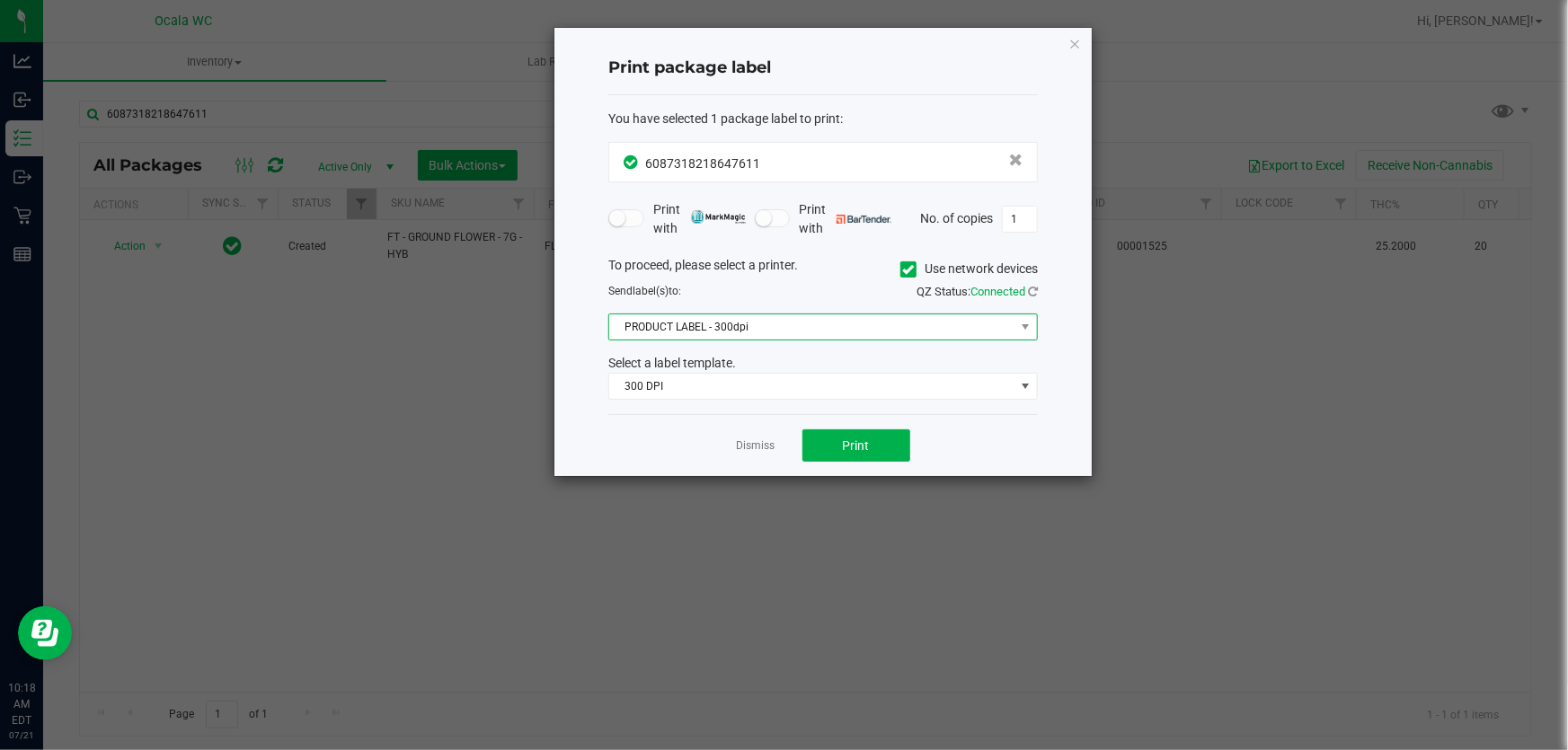 click on "PRODUCT LABEL - 300dpi" at bounding box center (811, 327) 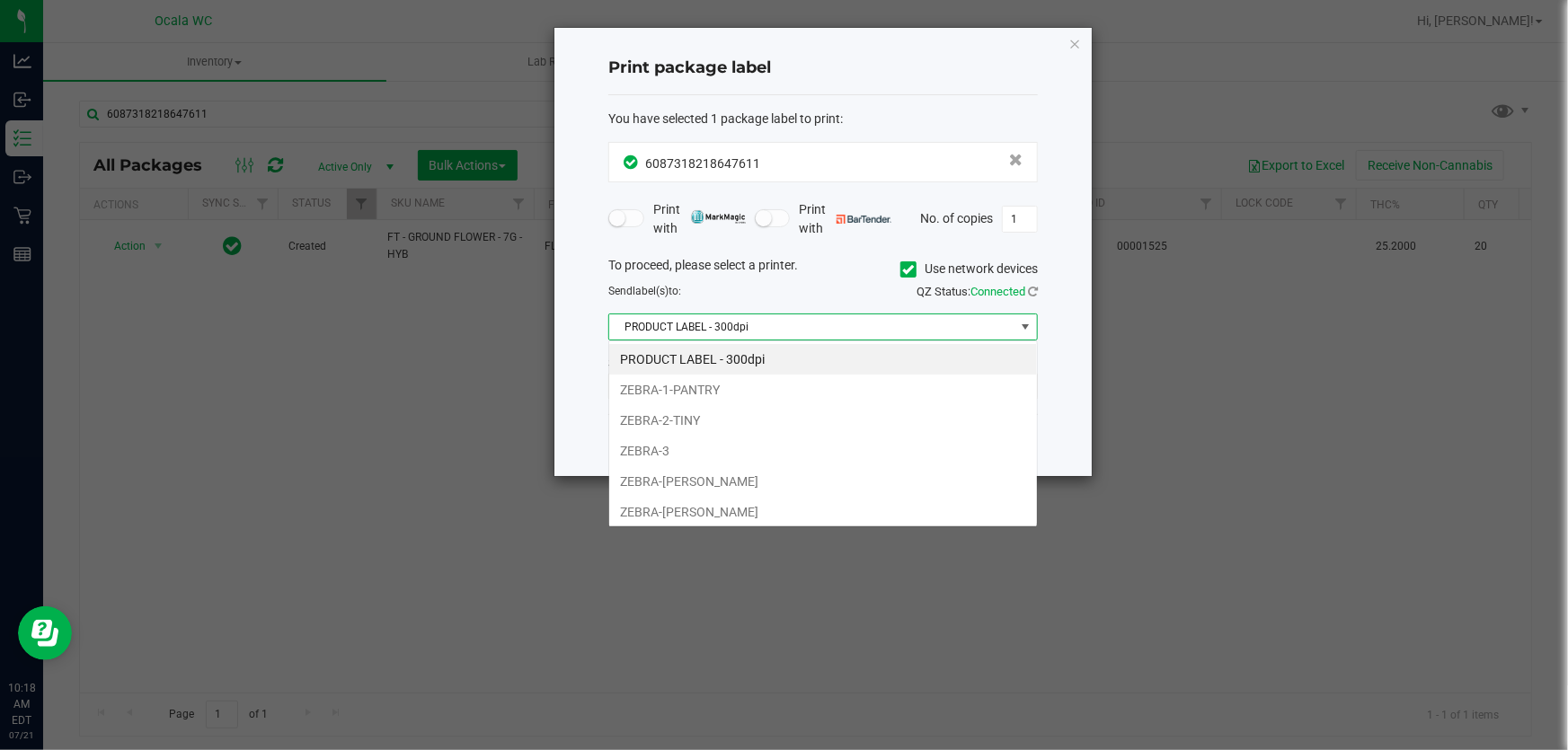 scroll, scrollTop: 89793, scrollLeft: 89426, axis: both 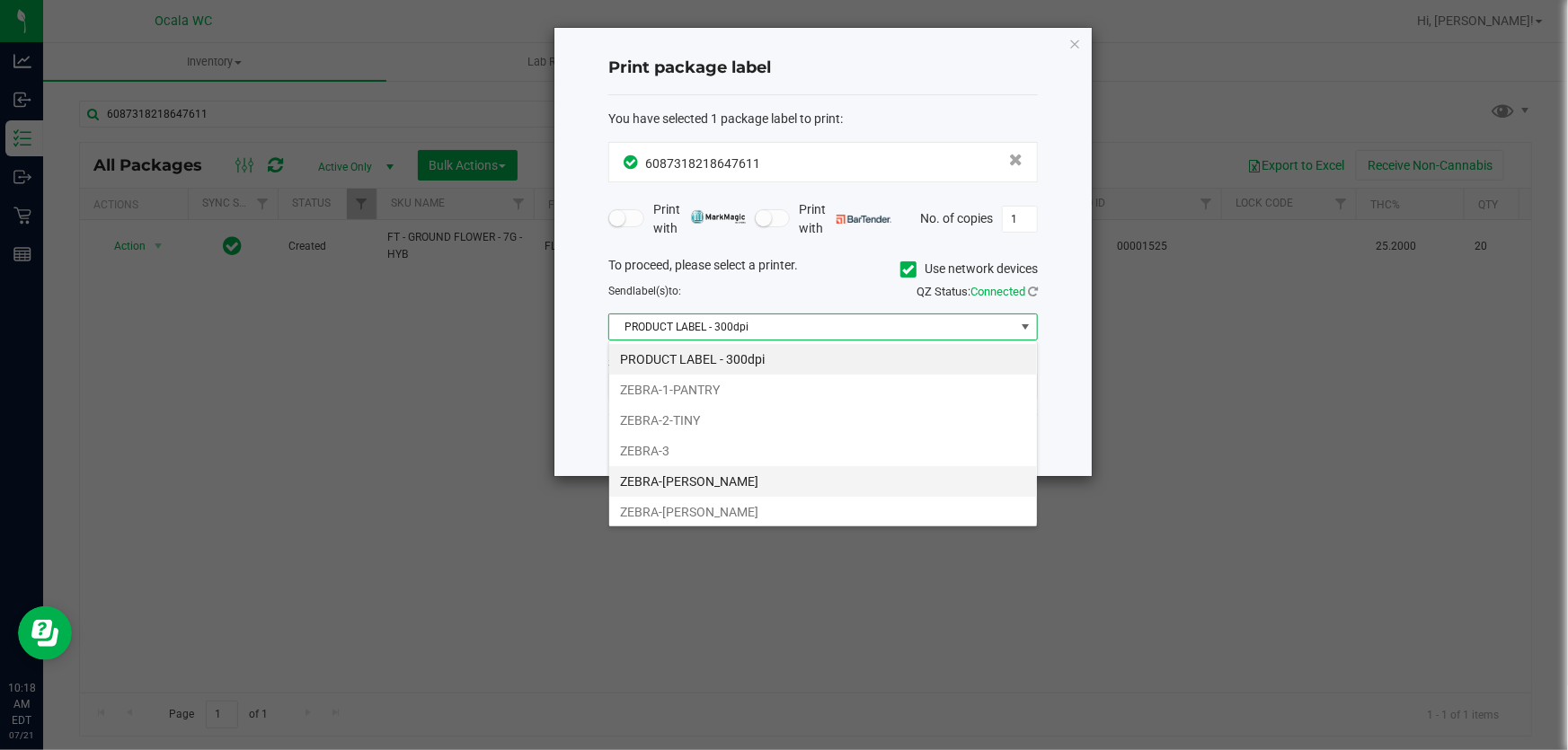 click on "ZEBRA-BRANDY-CLARK" at bounding box center [823, 481] 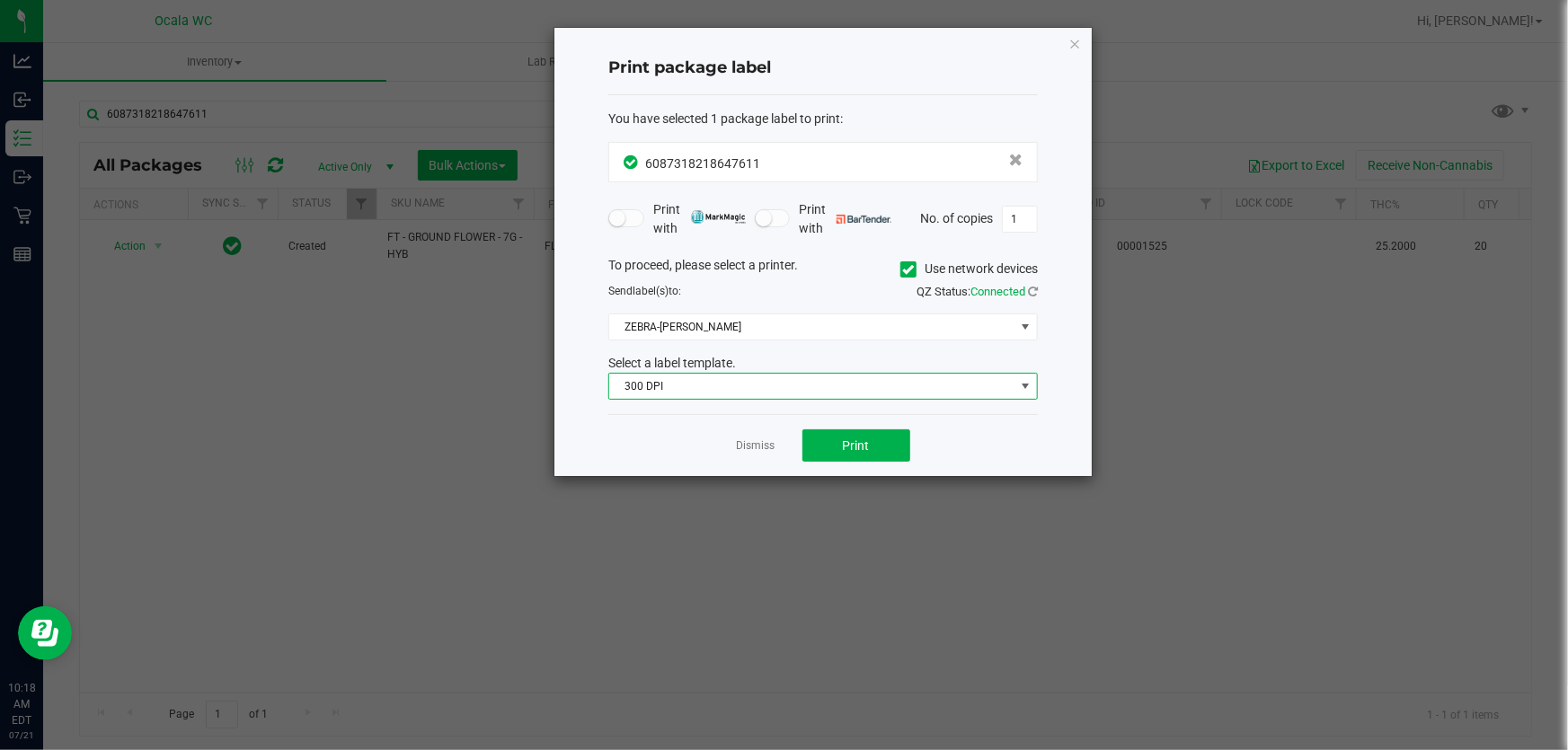 click on "300 DPI" at bounding box center [811, 386] 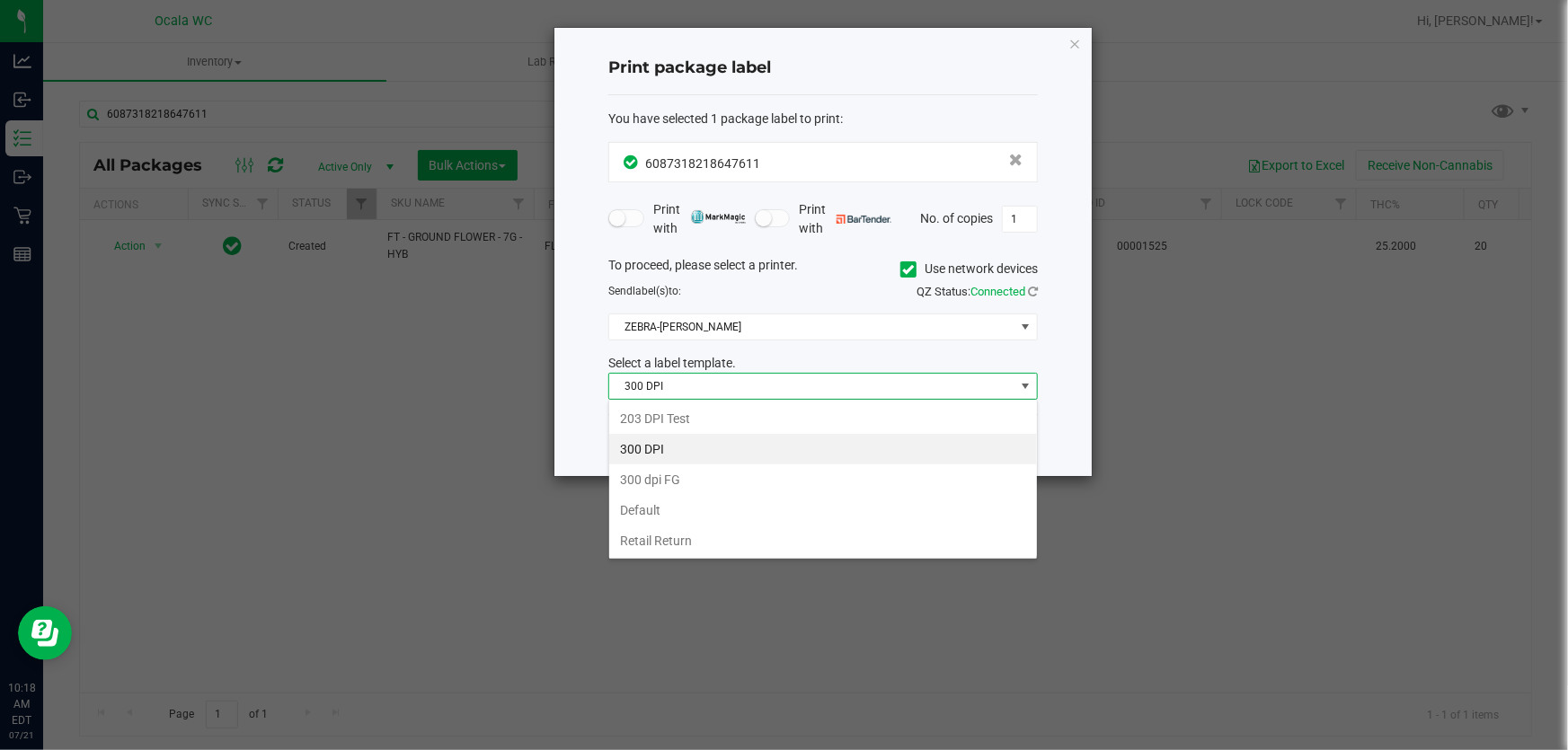 scroll, scrollTop: 89793, scrollLeft: 89426, axis: both 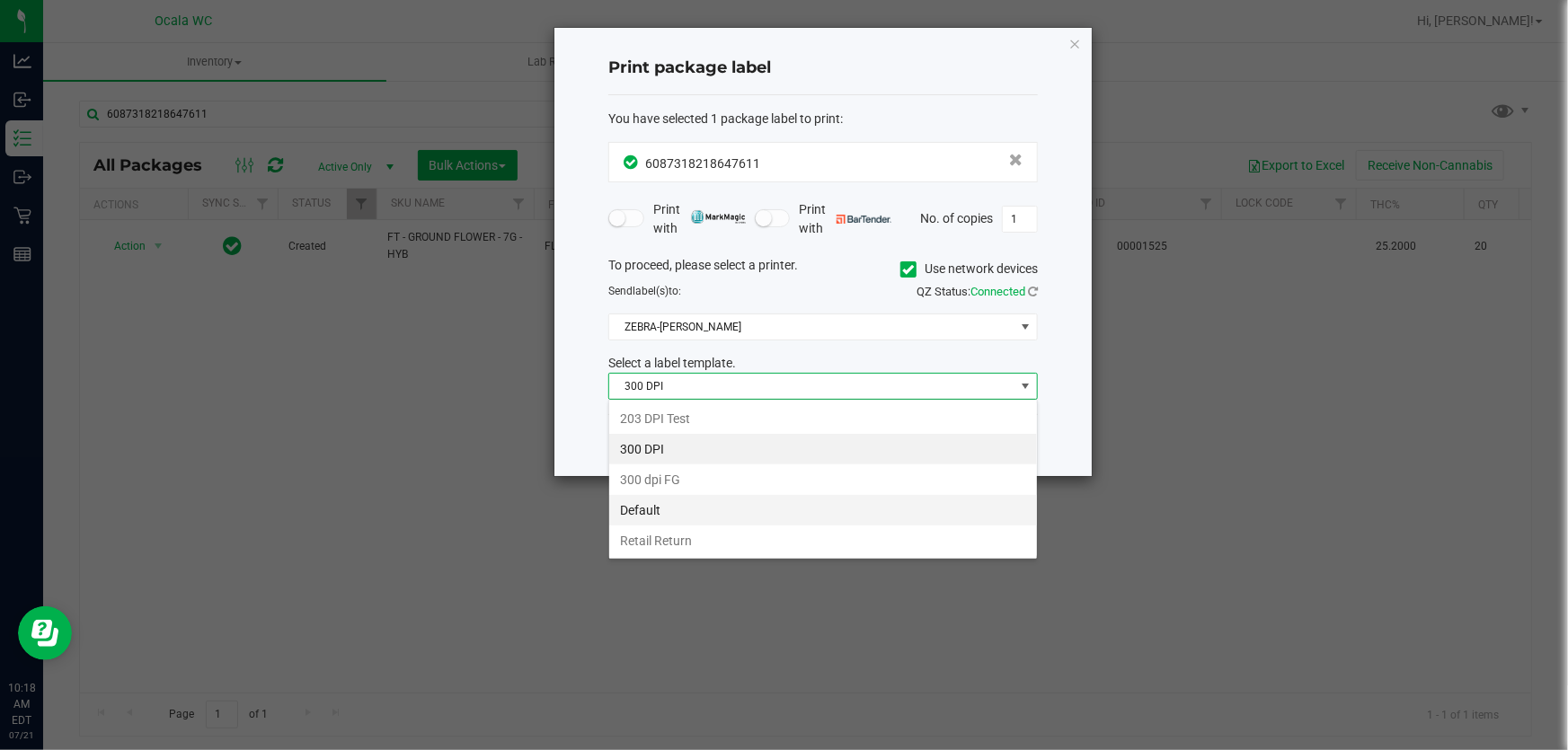 click on "Default" at bounding box center [823, 510] 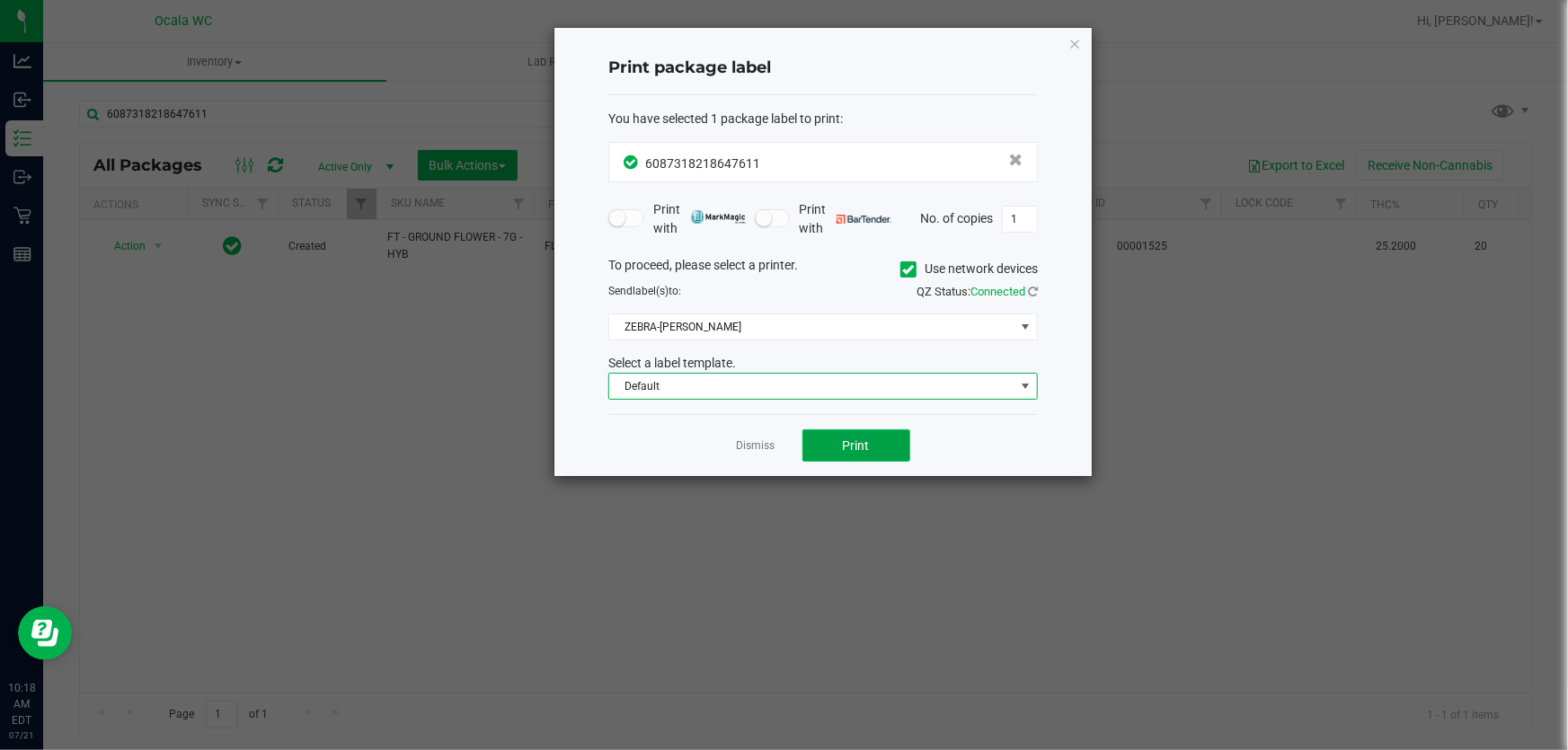 click on "Print" 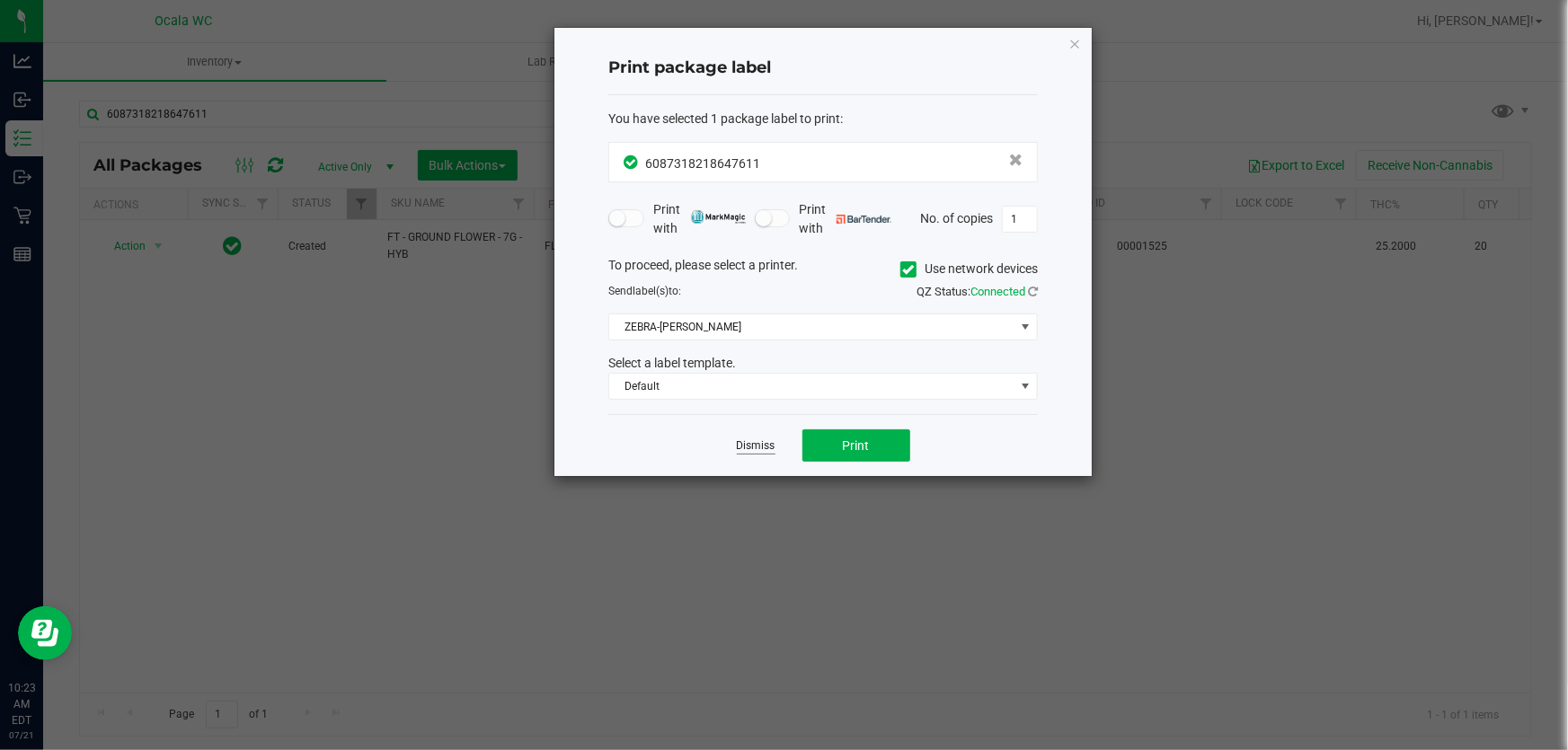 click on "Dismiss" 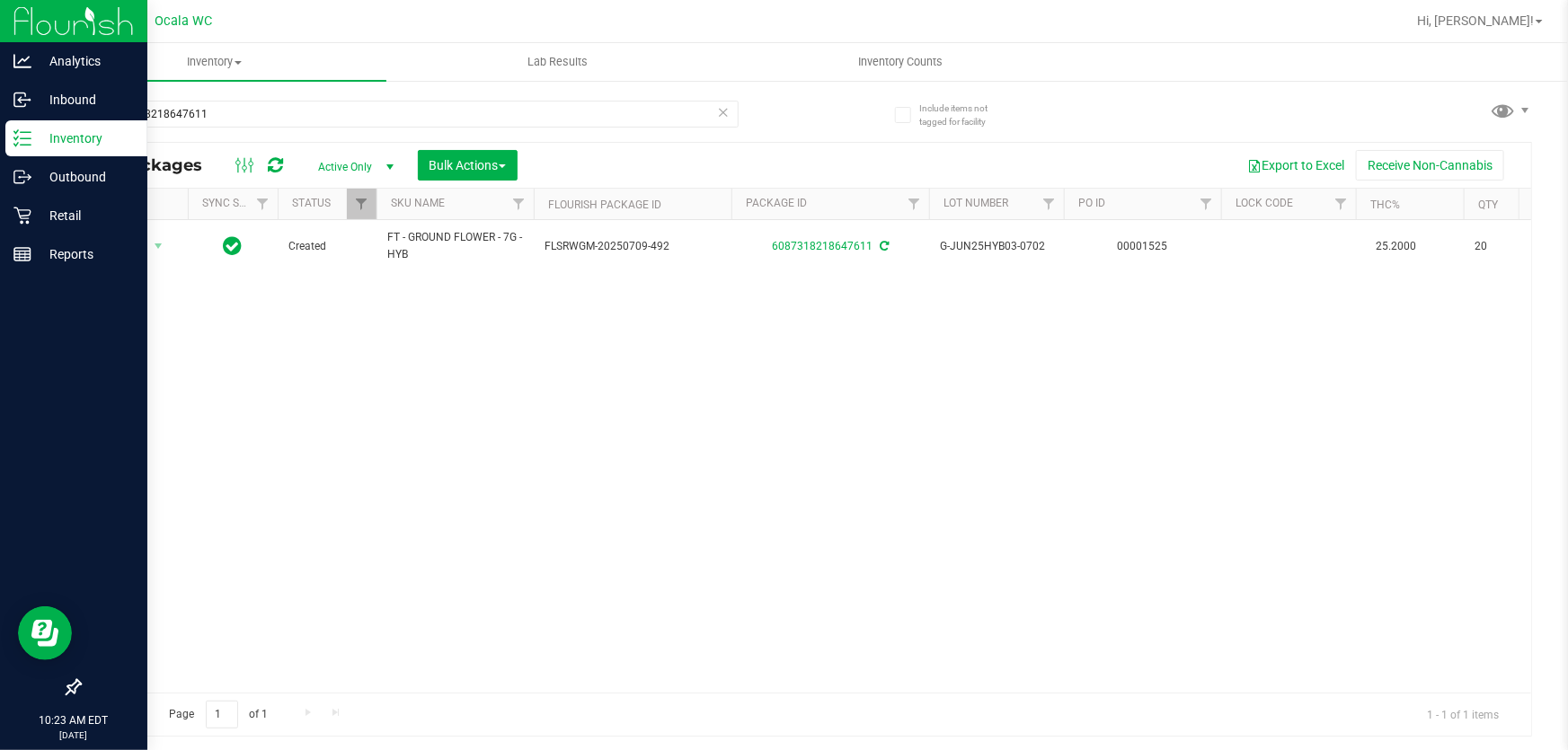 click on "Inventory" at bounding box center (85, 138) 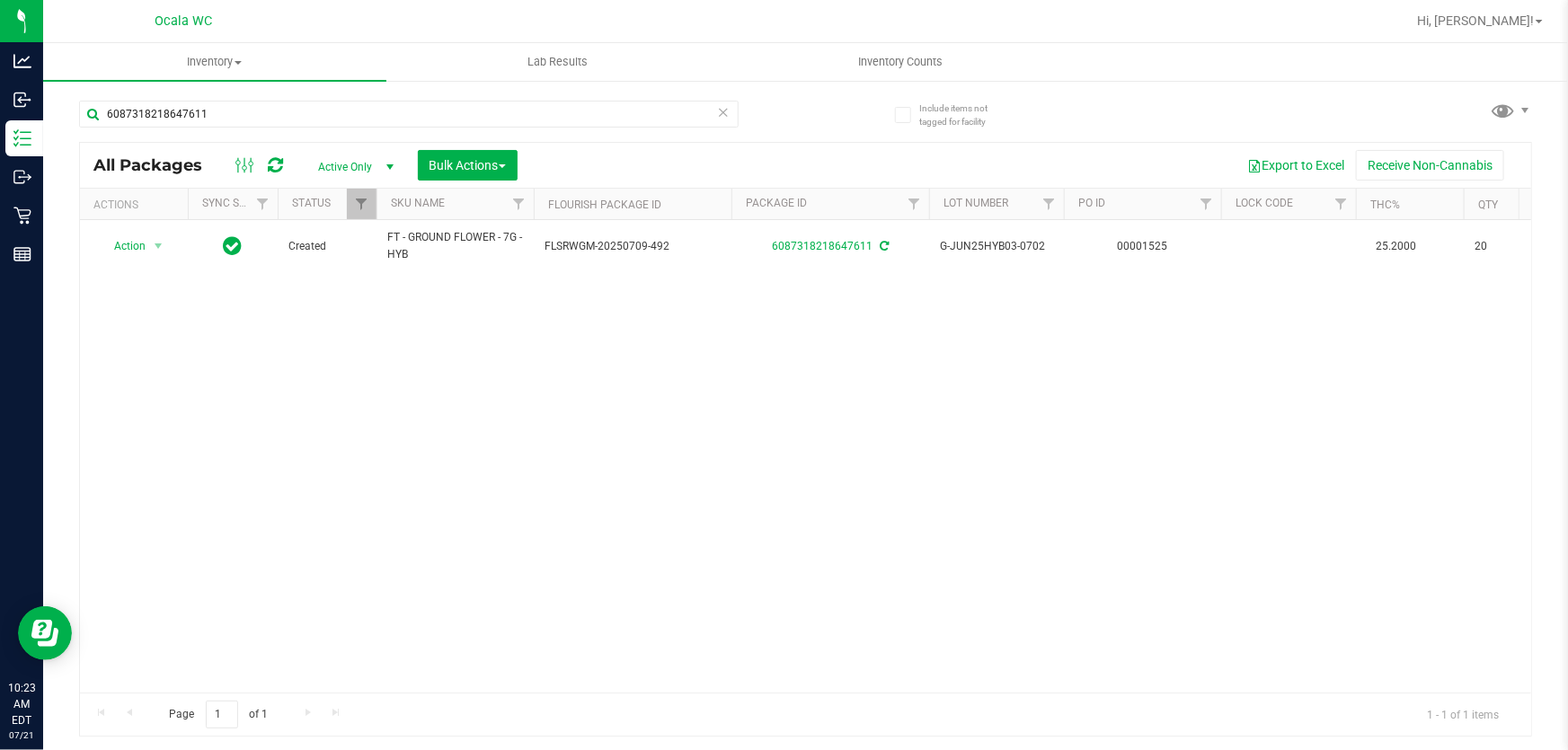 click on "Ocala WC   Hi, Marjorie!" at bounding box center (805, 22) 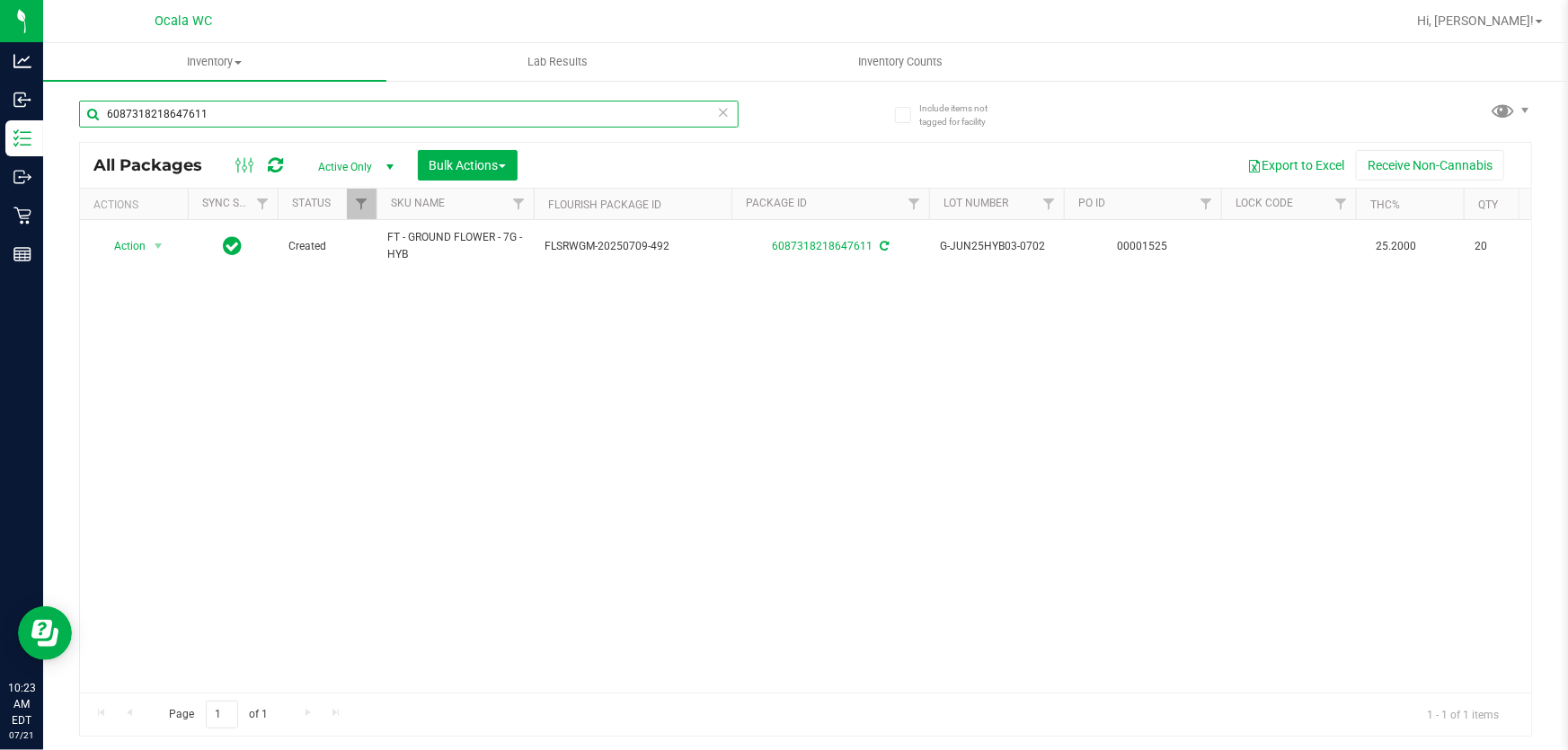 drag, startPoint x: 248, startPoint y: 120, endPoint x: 0, endPoint y: -55, distance: 303.52759 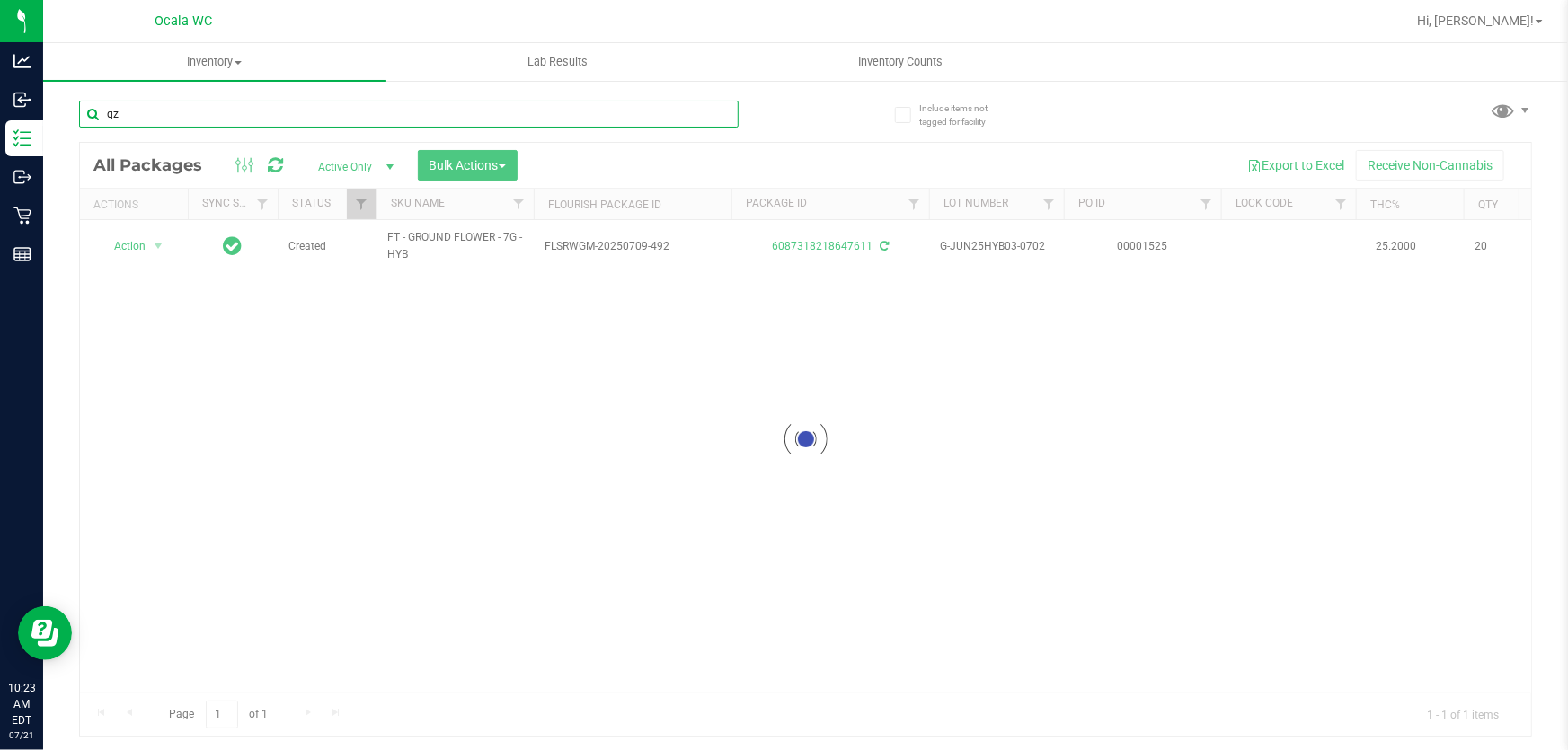 type on "q" 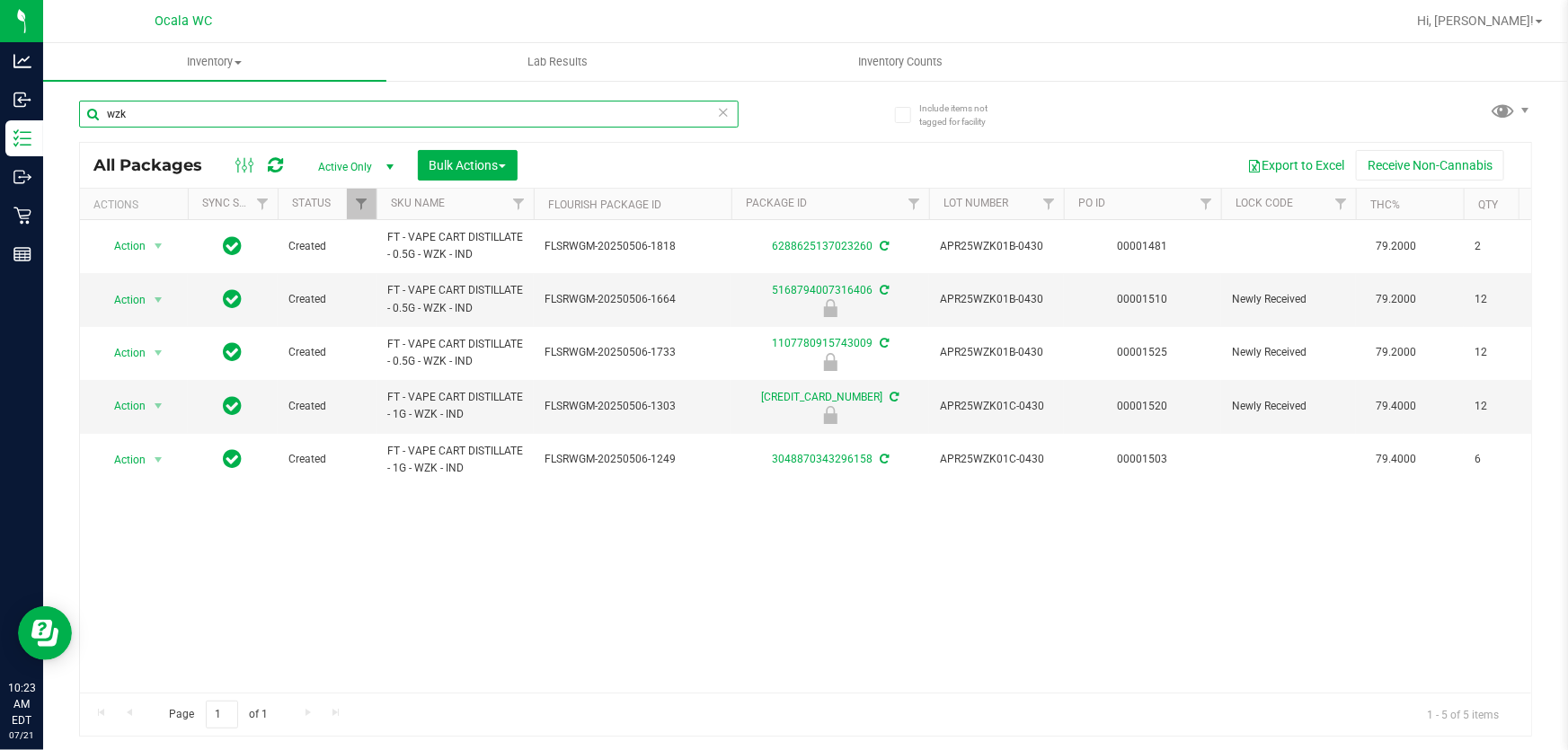 scroll, scrollTop: 0, scrollLeft: 86, axis: horizontal 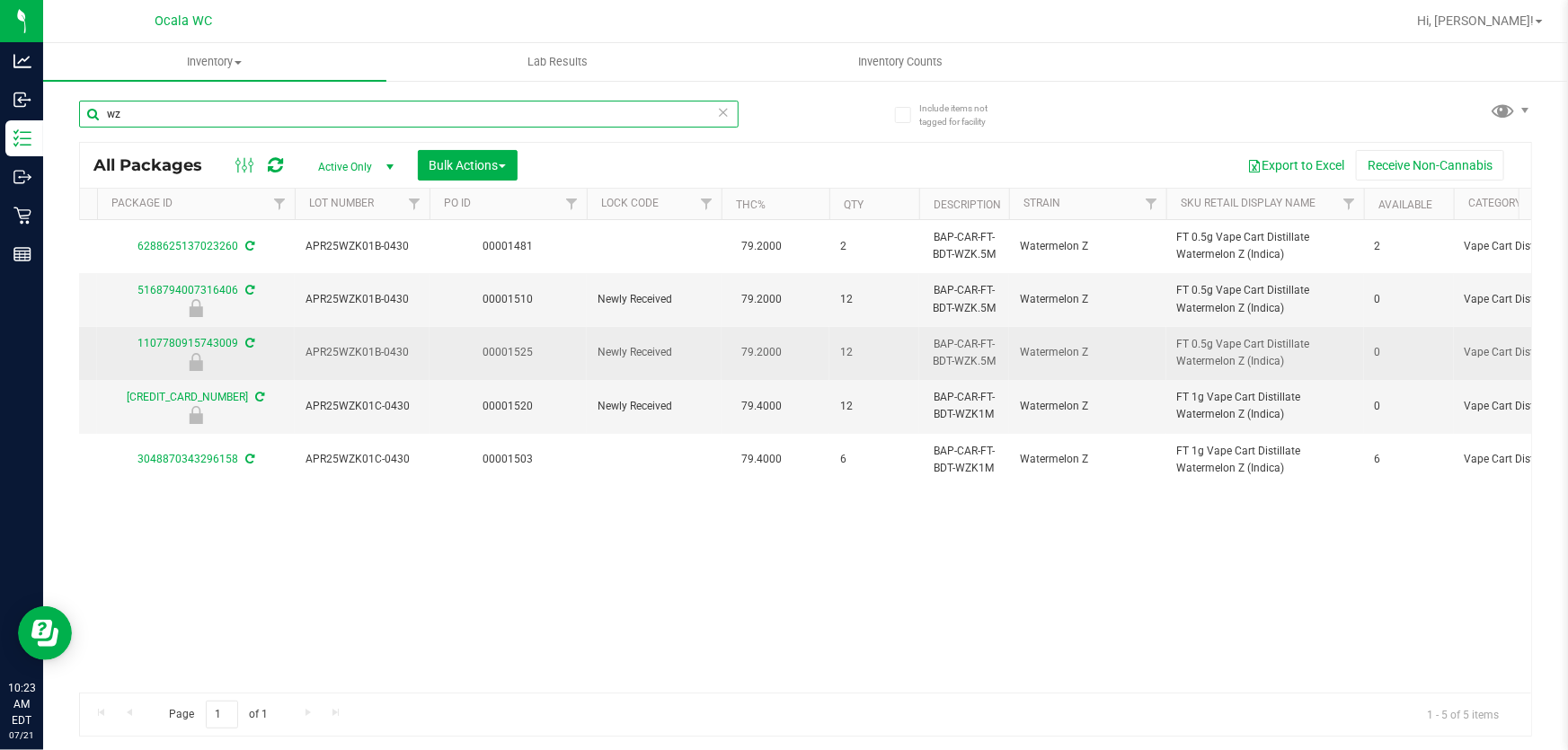 type on "w" 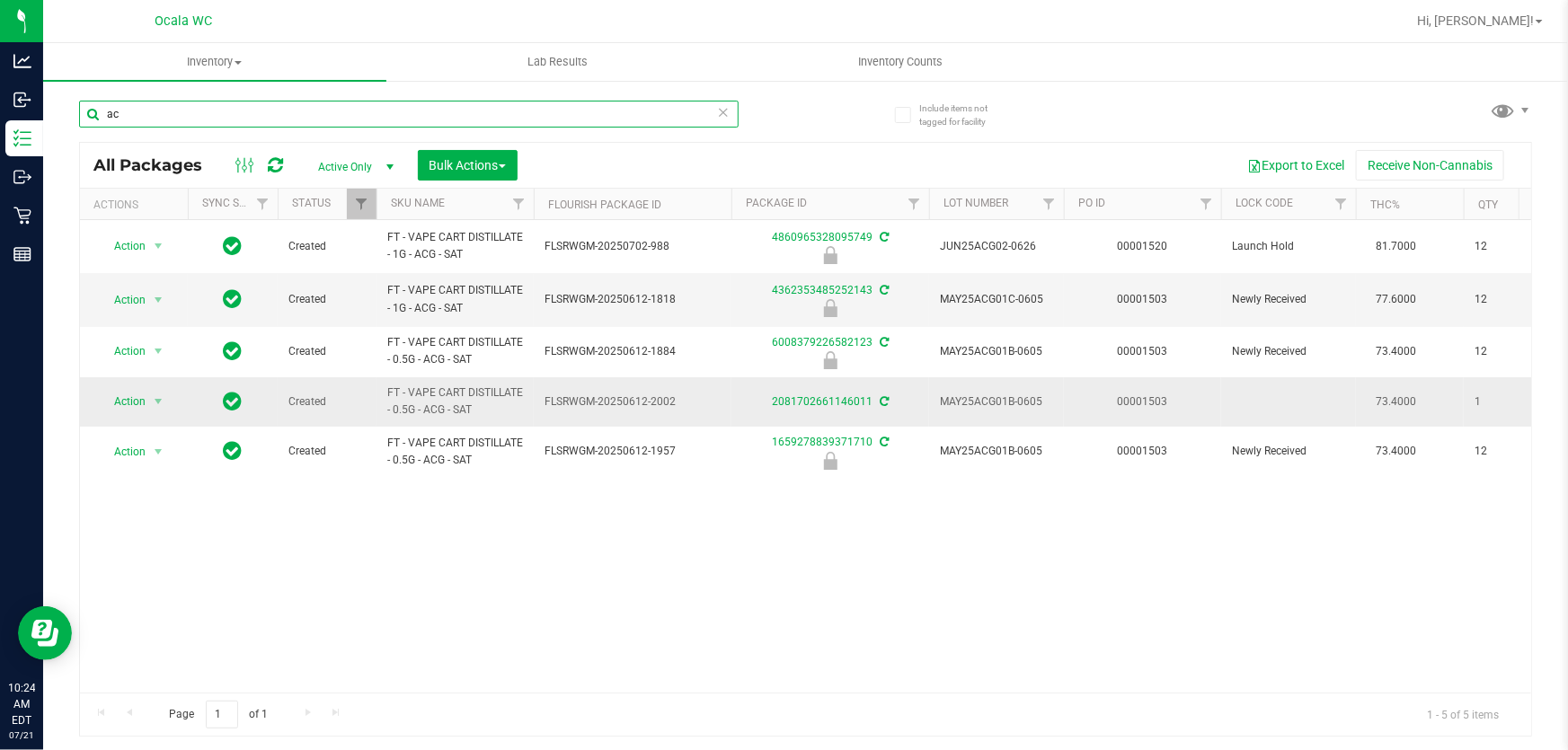 type on "a" 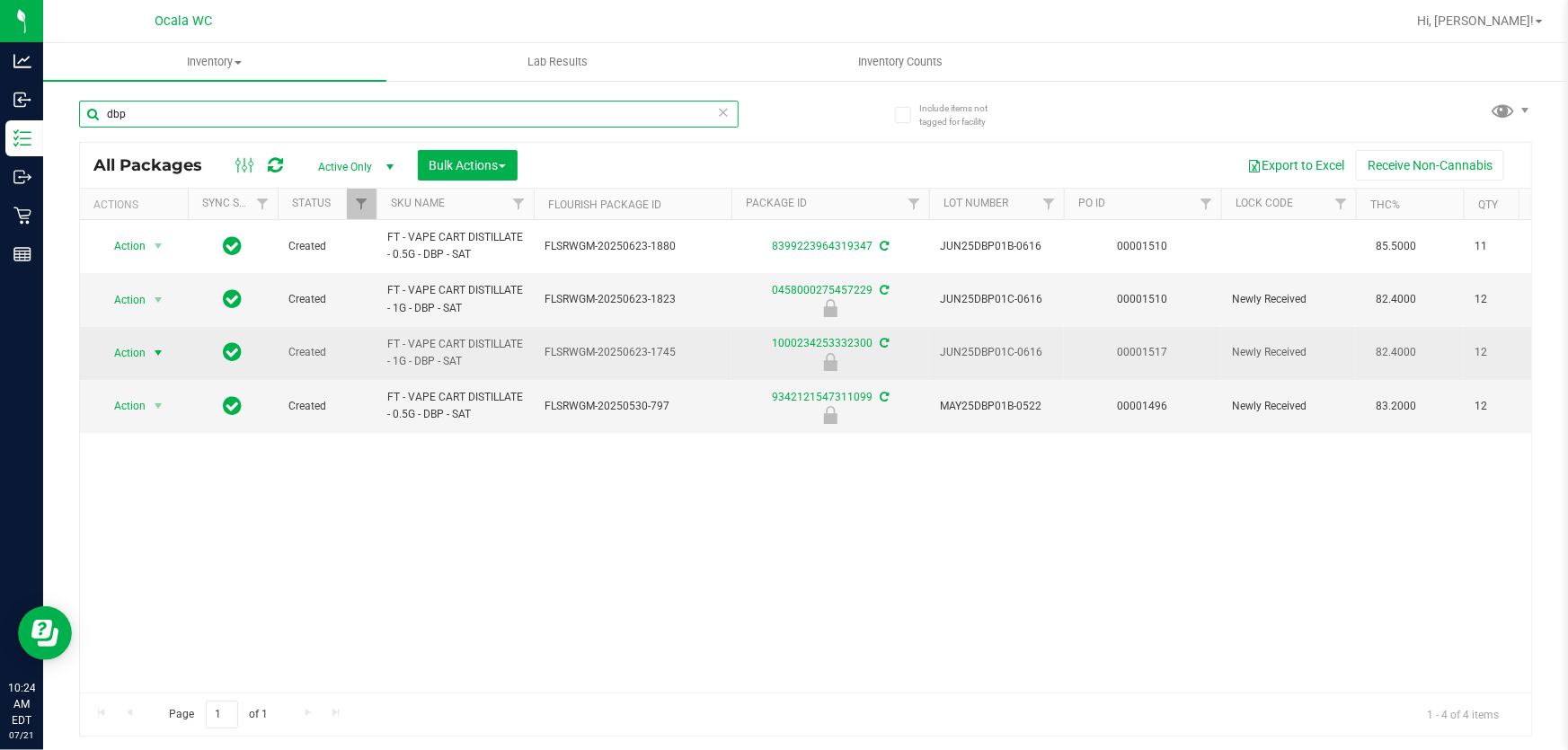 type on "dbp" 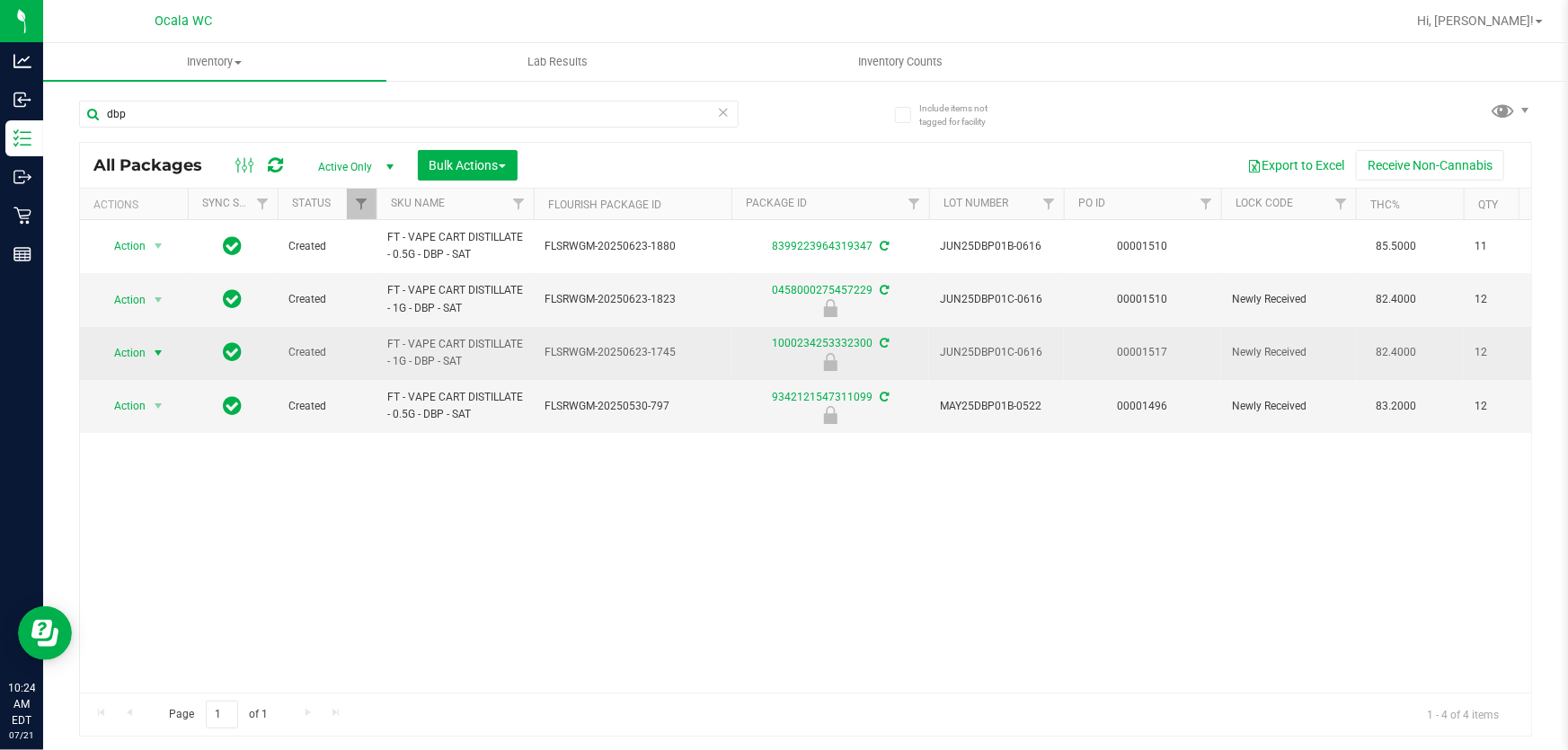 click on "Action" at bounding box center (122, 353) 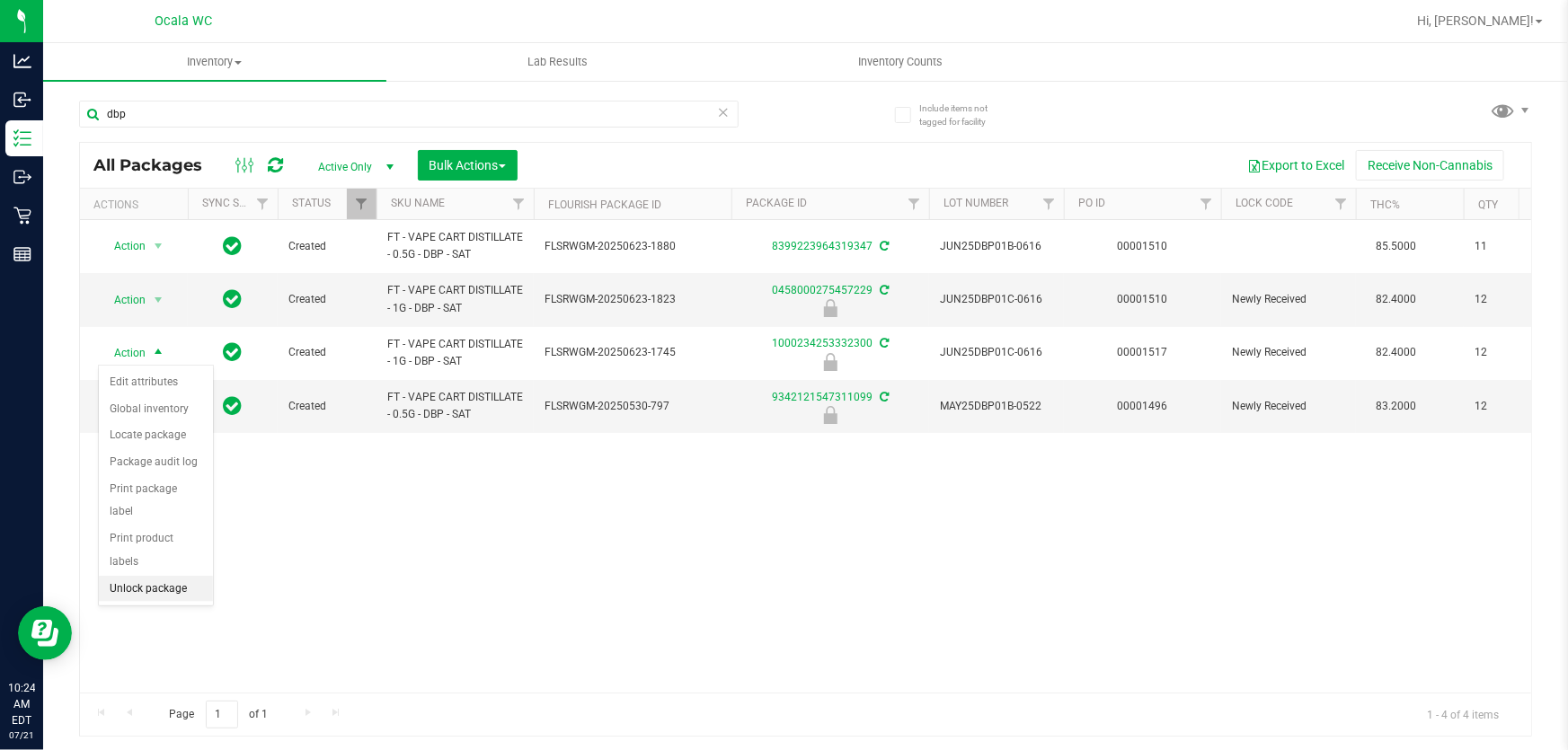 click on "Unlock package" at bounding box center (155, 589) 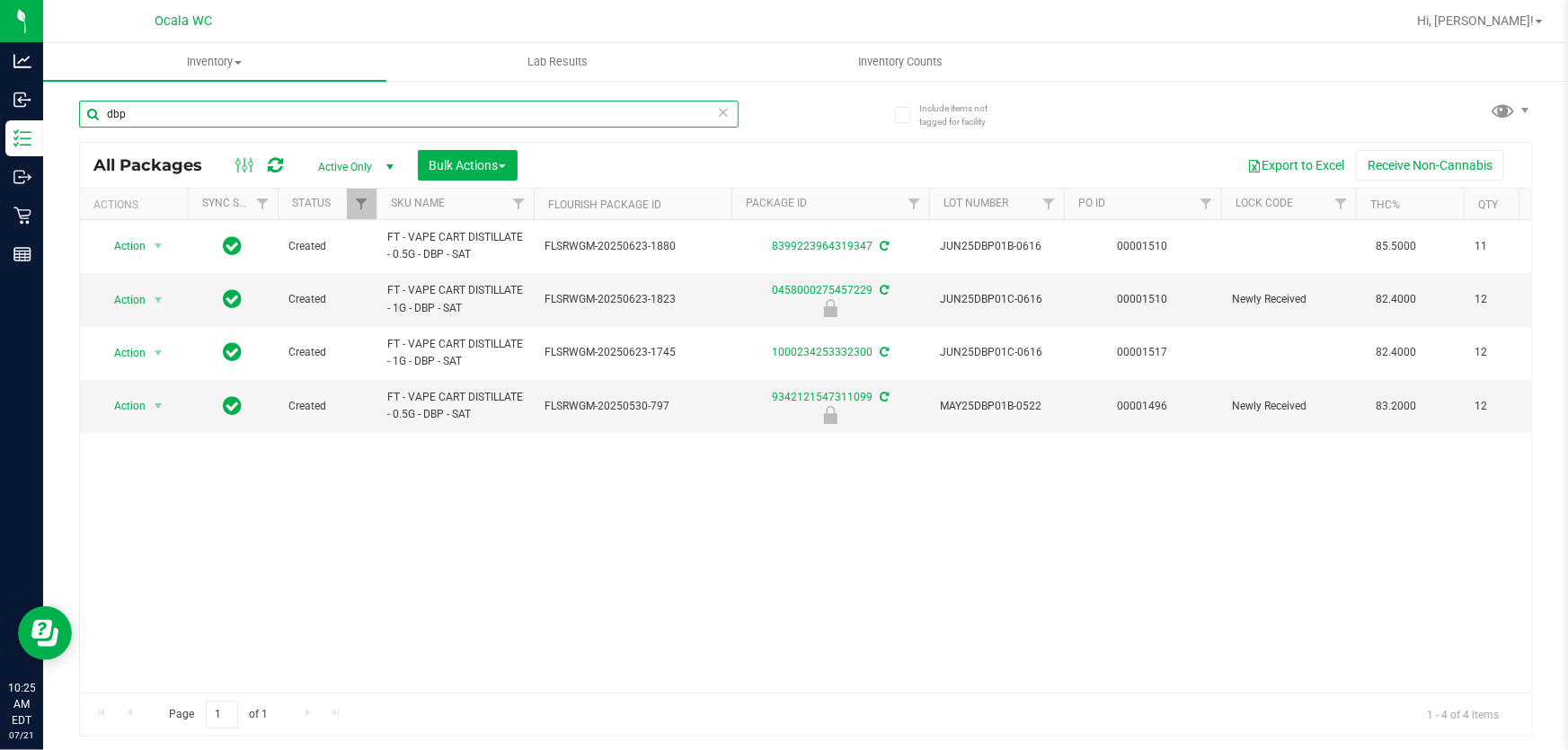 drag, startPoint x: 193, startPoint y: 116, endPoint x: 0, endPoint y: -99, distance: 288.91867 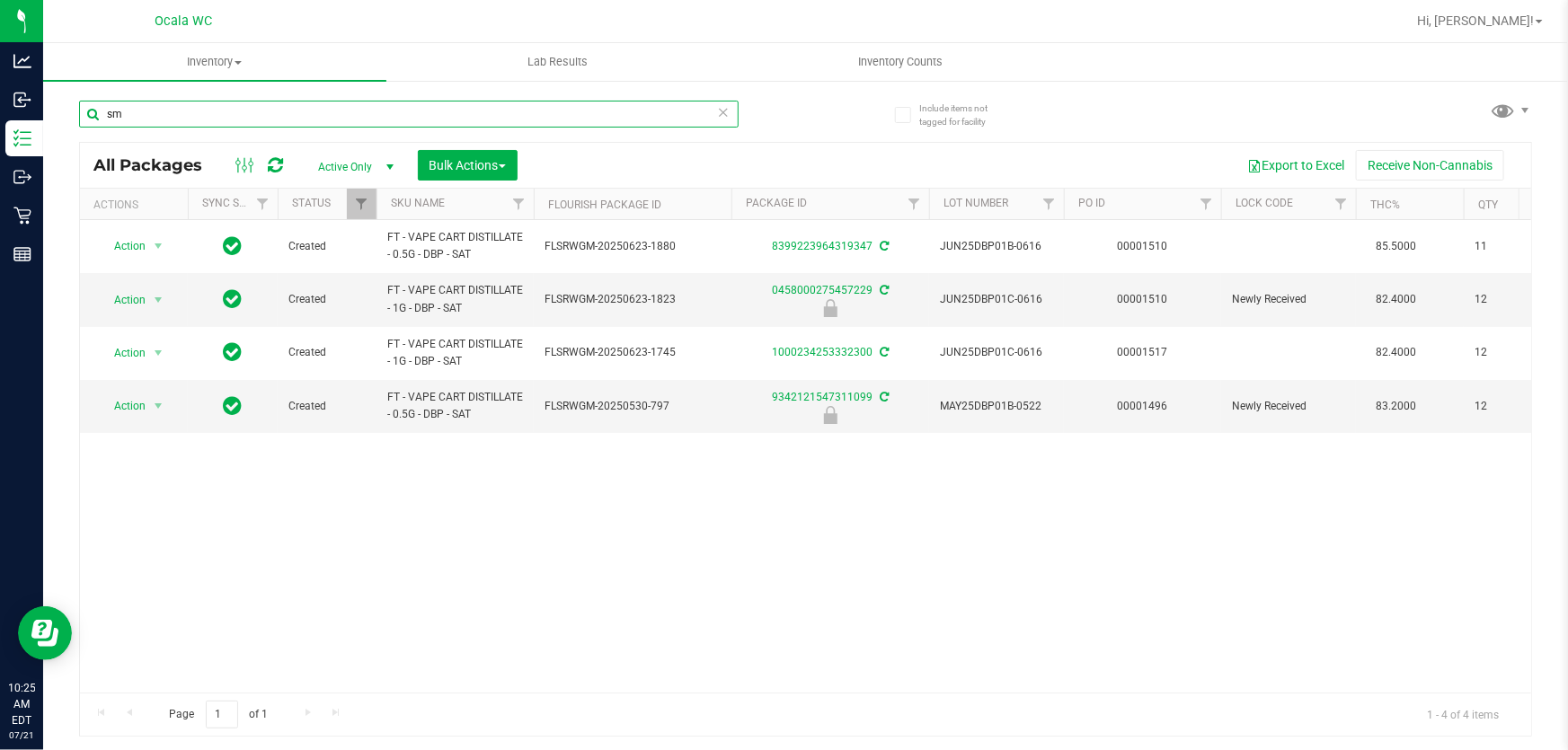 type on "s" 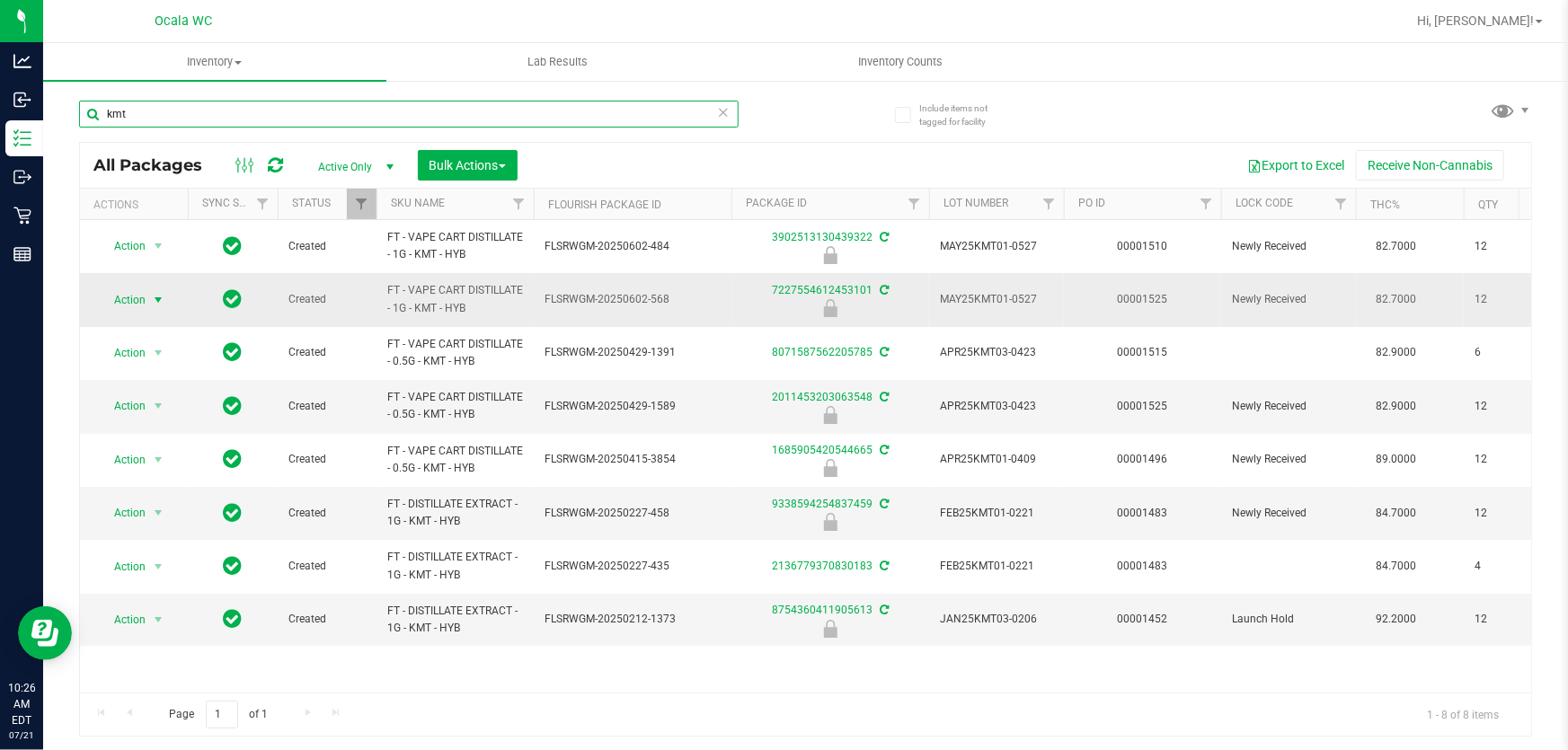 type on "kmt" 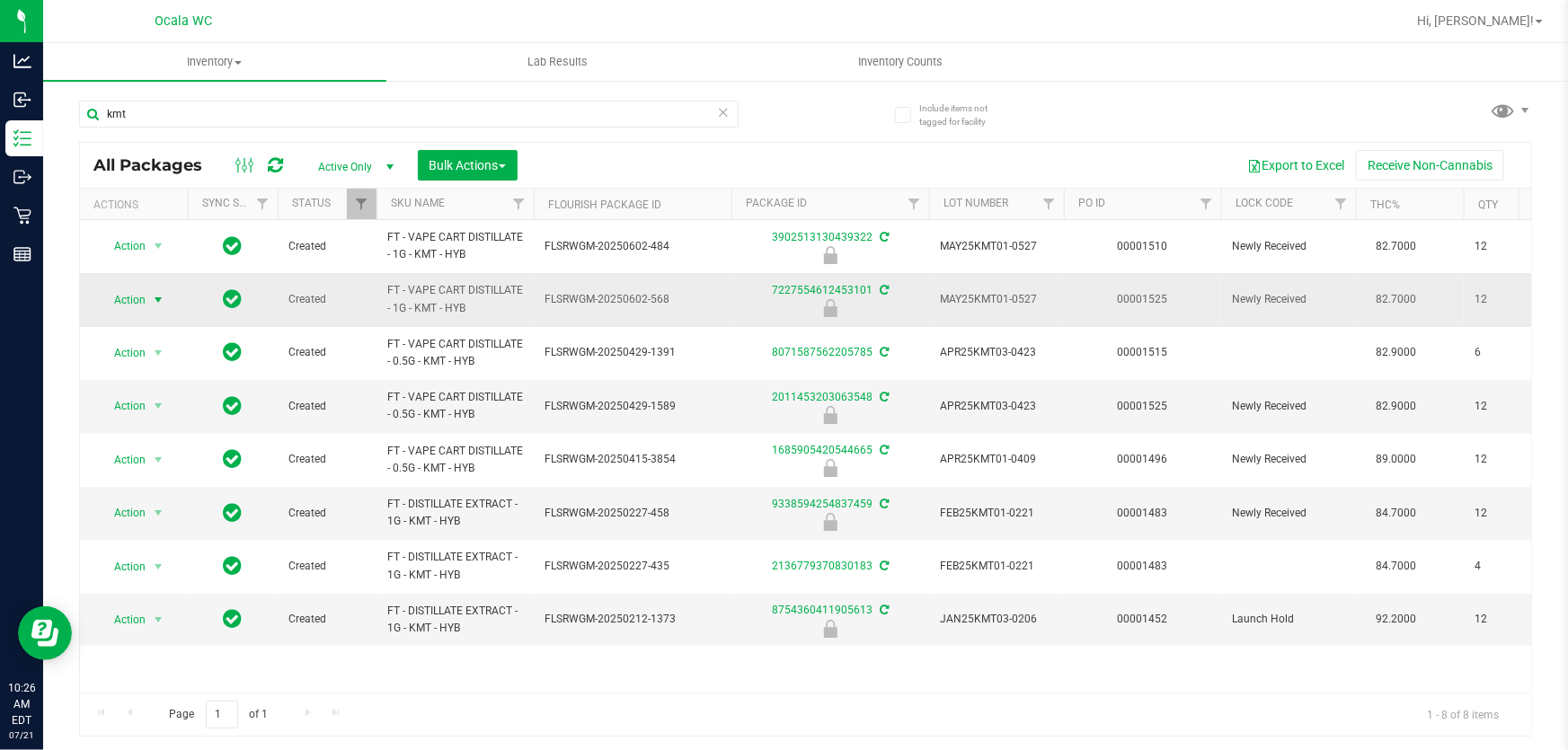 click on "Action" at bounding box center (122, 300) 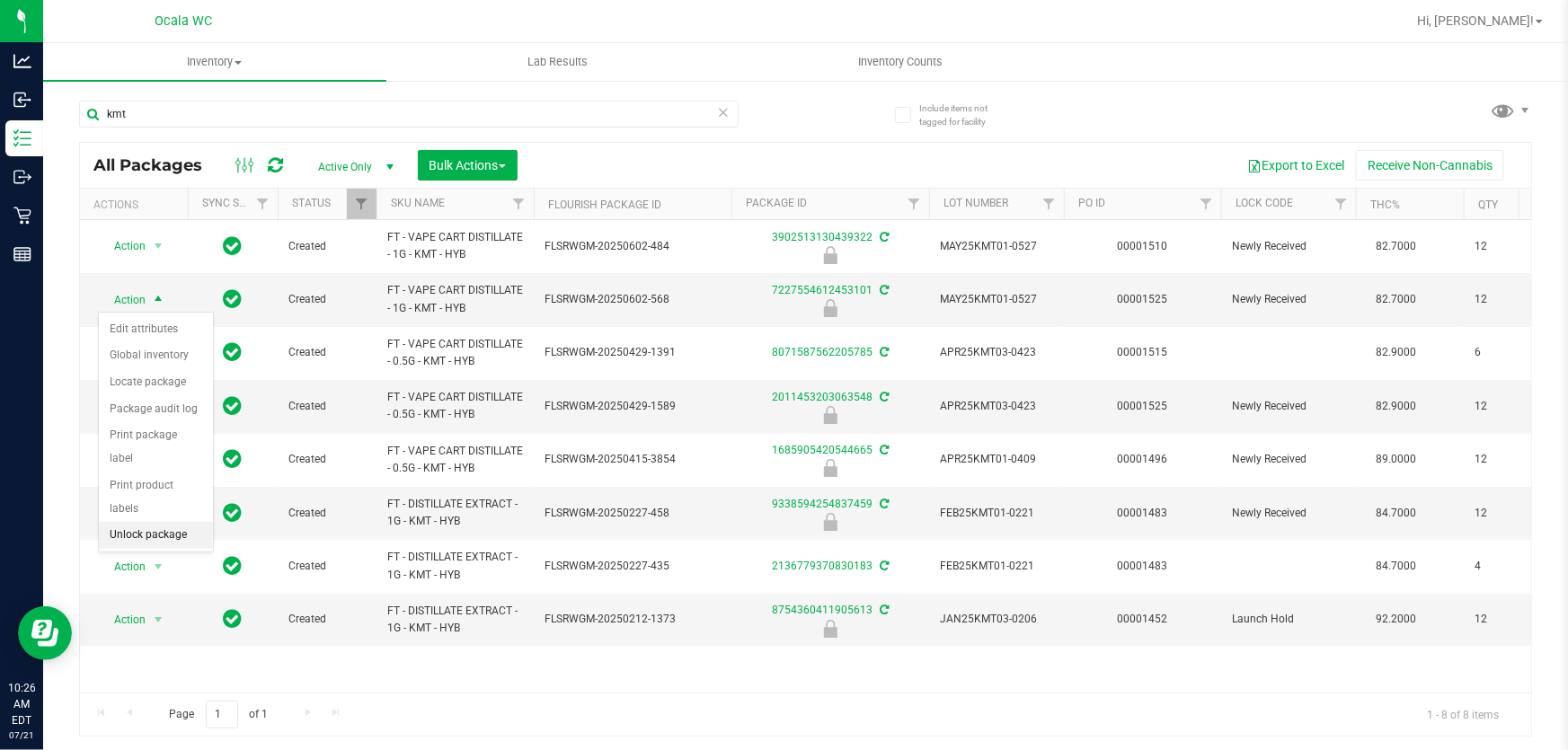 click on "Unlock package" at bounding box center [155, 535] 